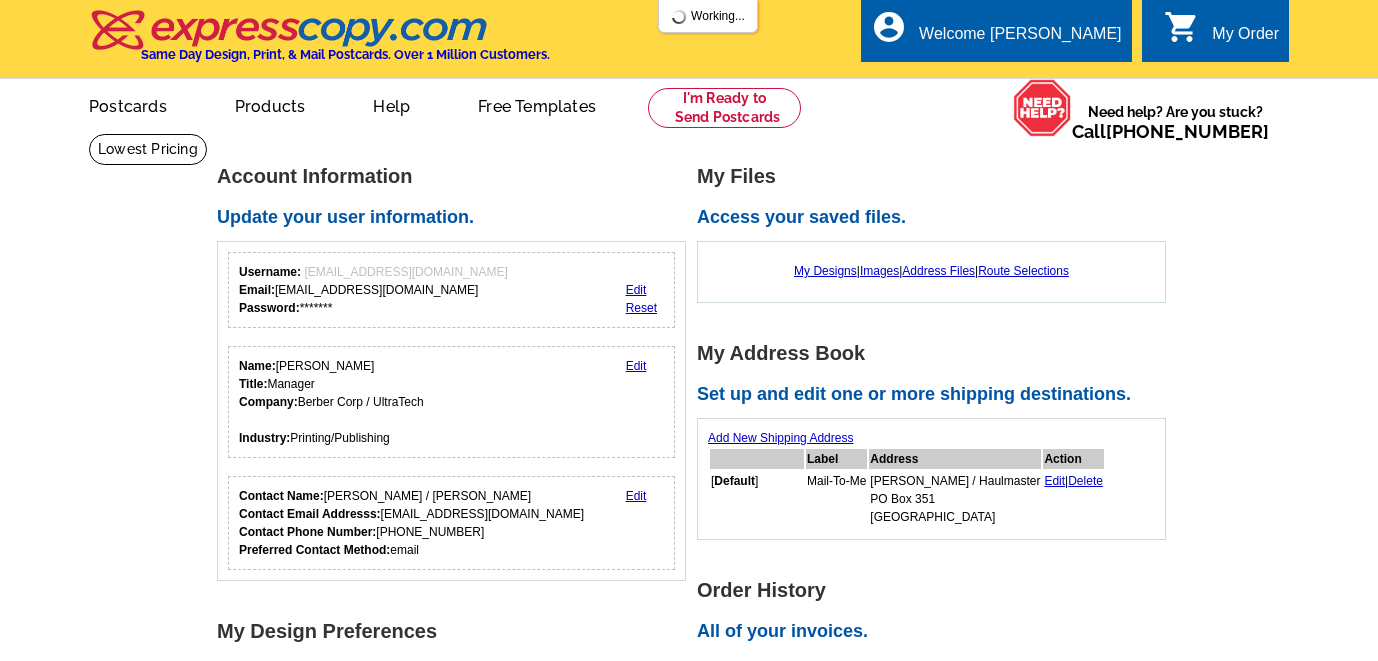 scroll, scrollTop: 0, scrollLeft: 0, axis: both 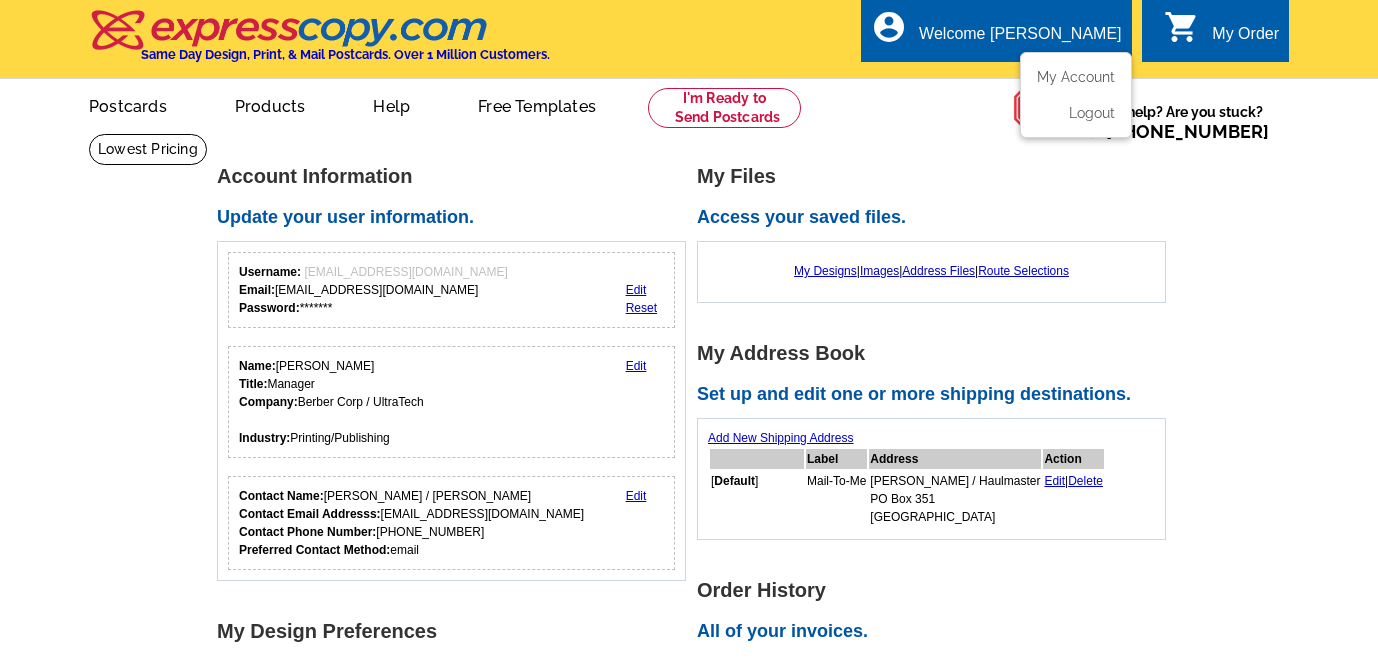 click on "My Account Logout" at bounding box center (1076, 95) 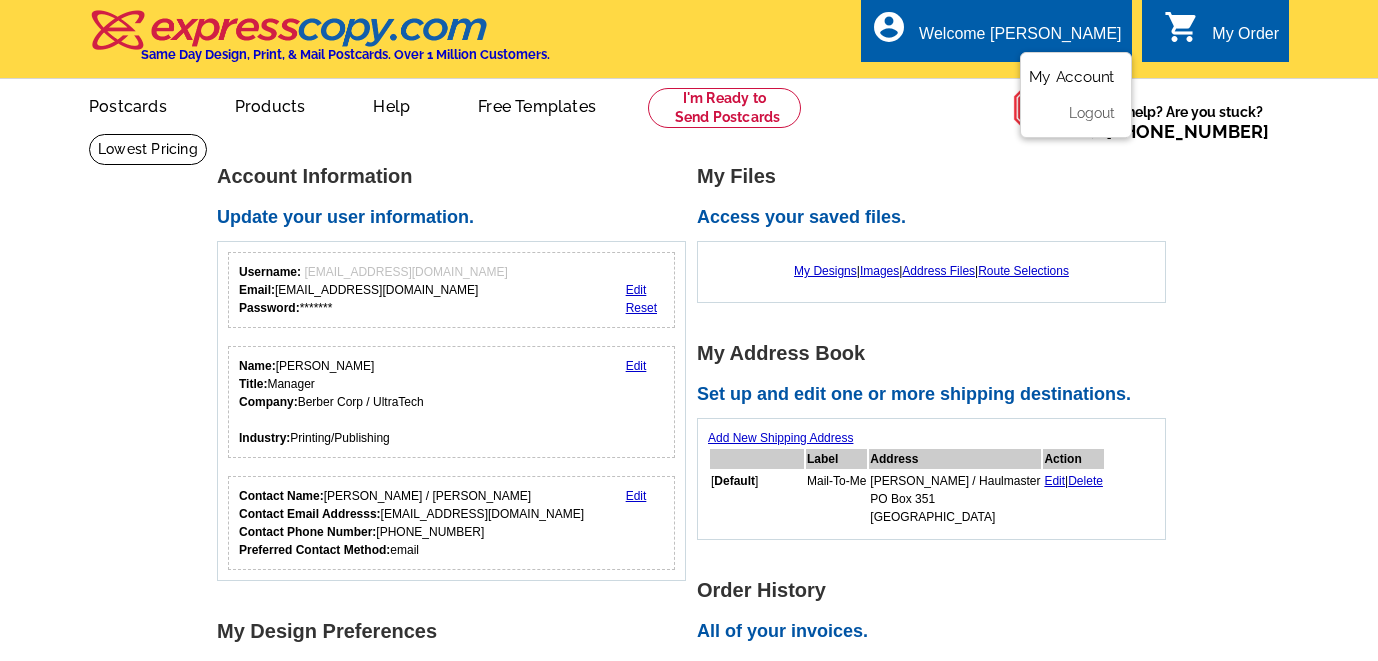click on "My Account" at bounding box center (1072, 77) 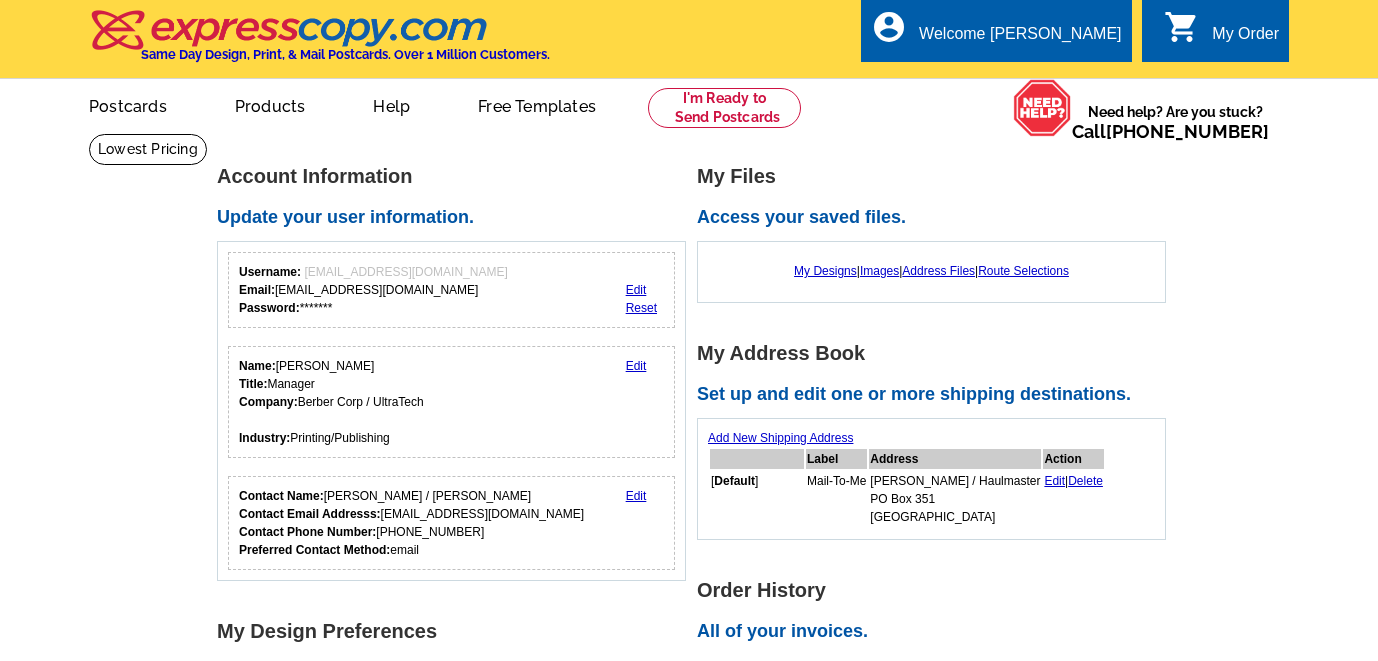 scroll, scrollTop: 200, scrollLeft: 0, axis: vertical 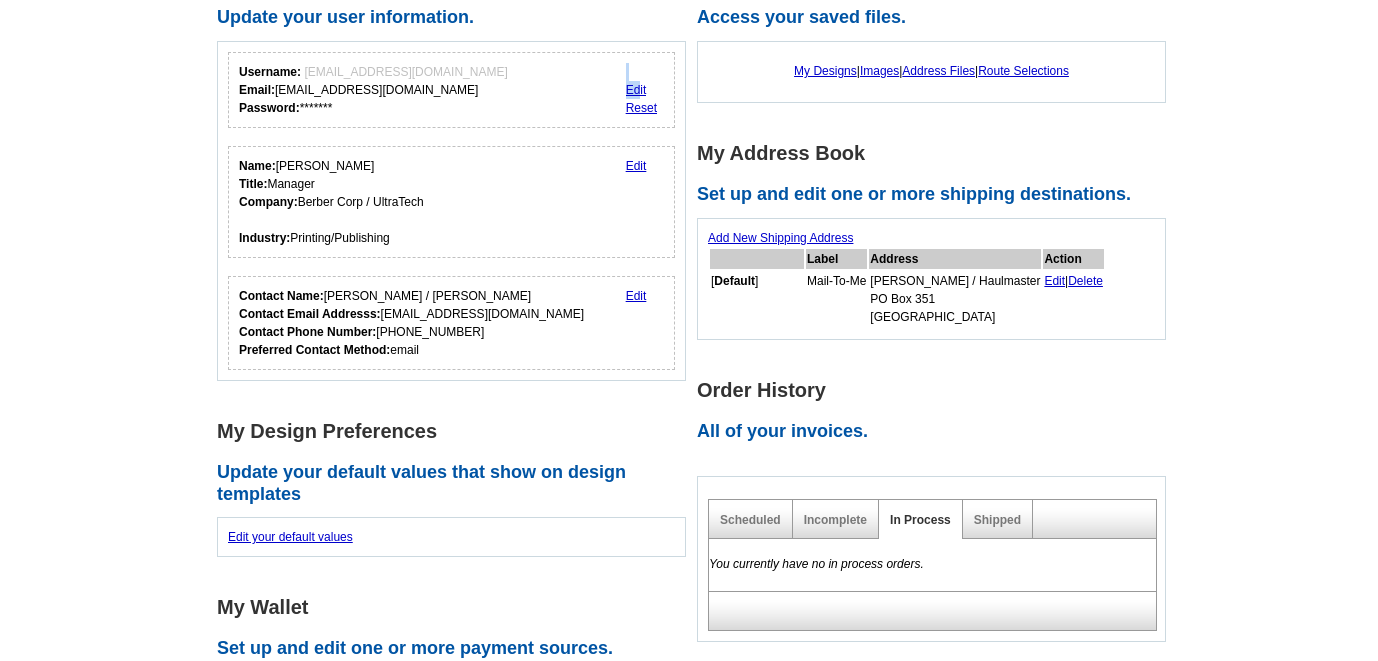 drag, startPoint x: 637, startPoint y: 92, endPoint x: 642, endPoint y: 80, distance: 13 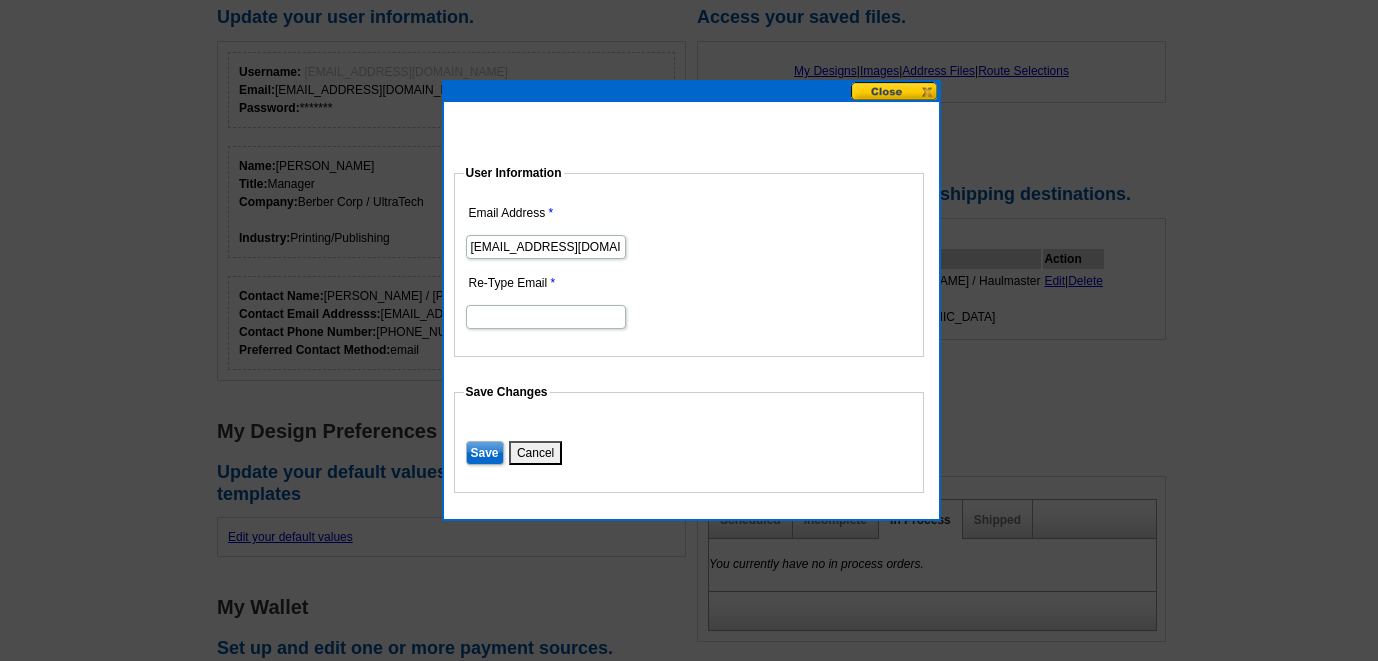 click on "Cancel" at bounding box center [535, 453] 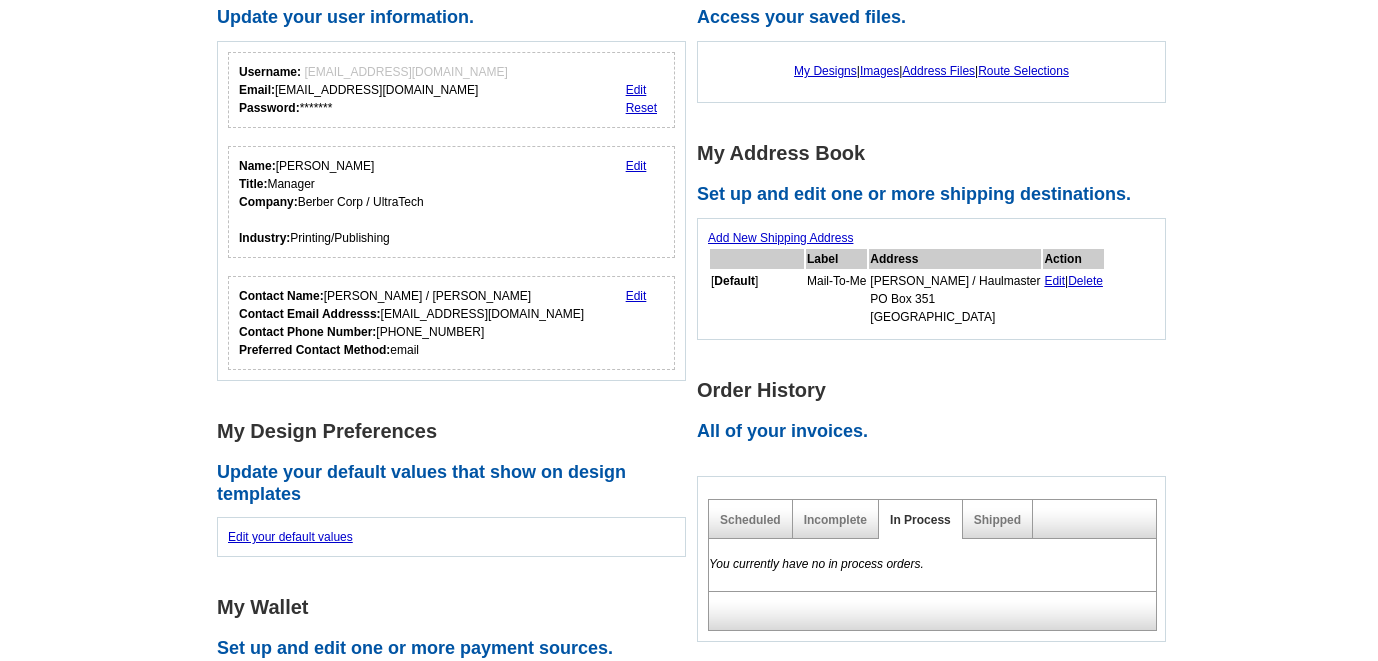 click on "Edit" at bounding box center [636, 90] 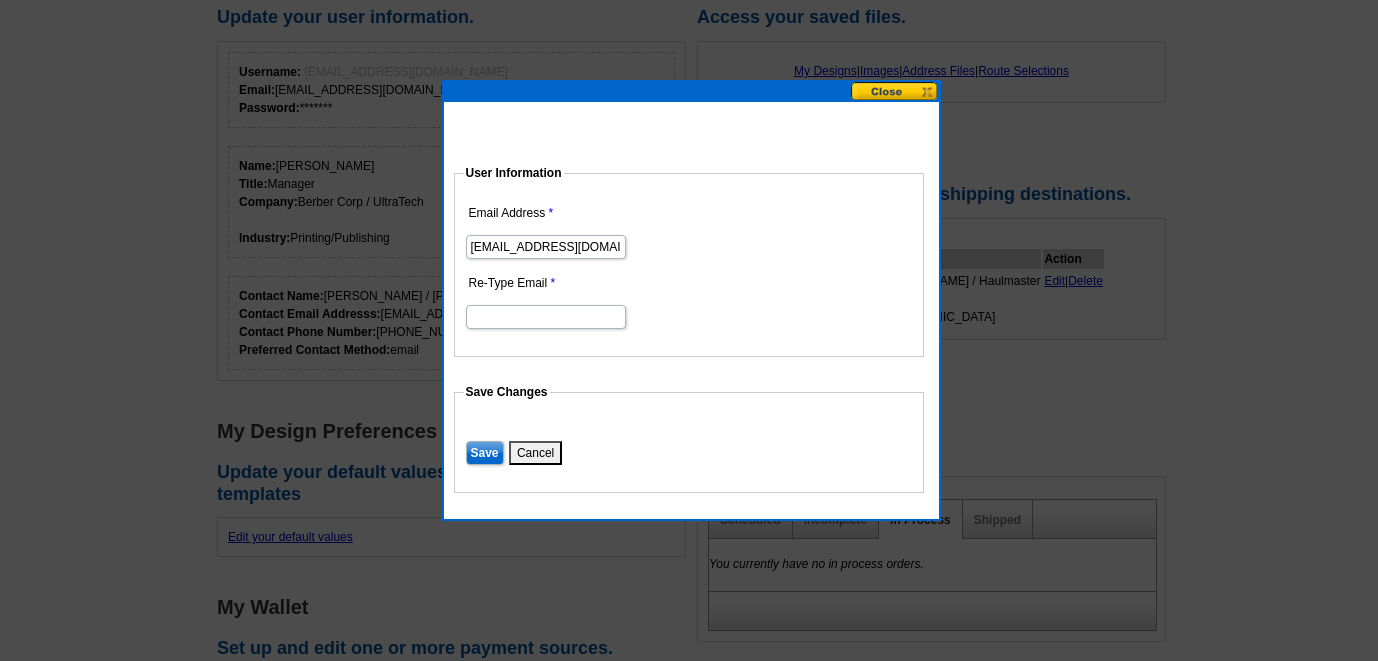 drag, startPoint x: 590, startPoint y: 244, endPoint x: 451, endPoint y: 232, distance: 139.51703 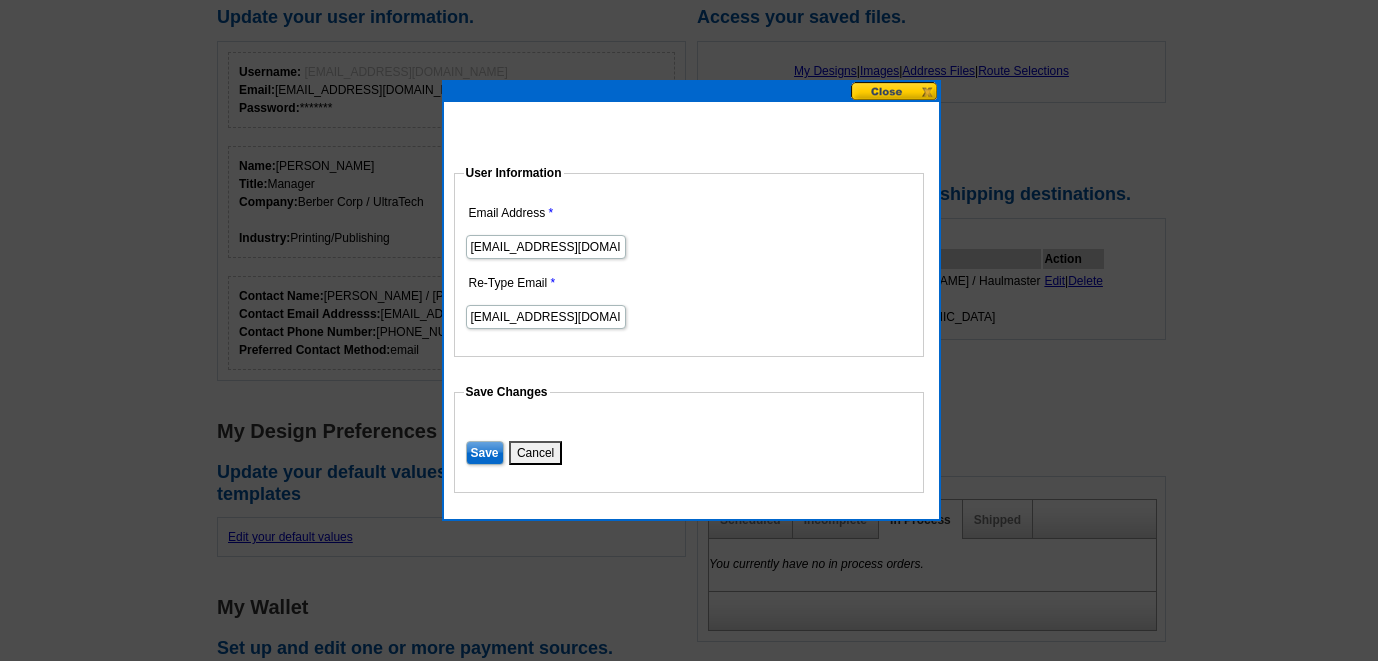type on "[EMAIL_ADDRESS][DOMAIN_NAME]" 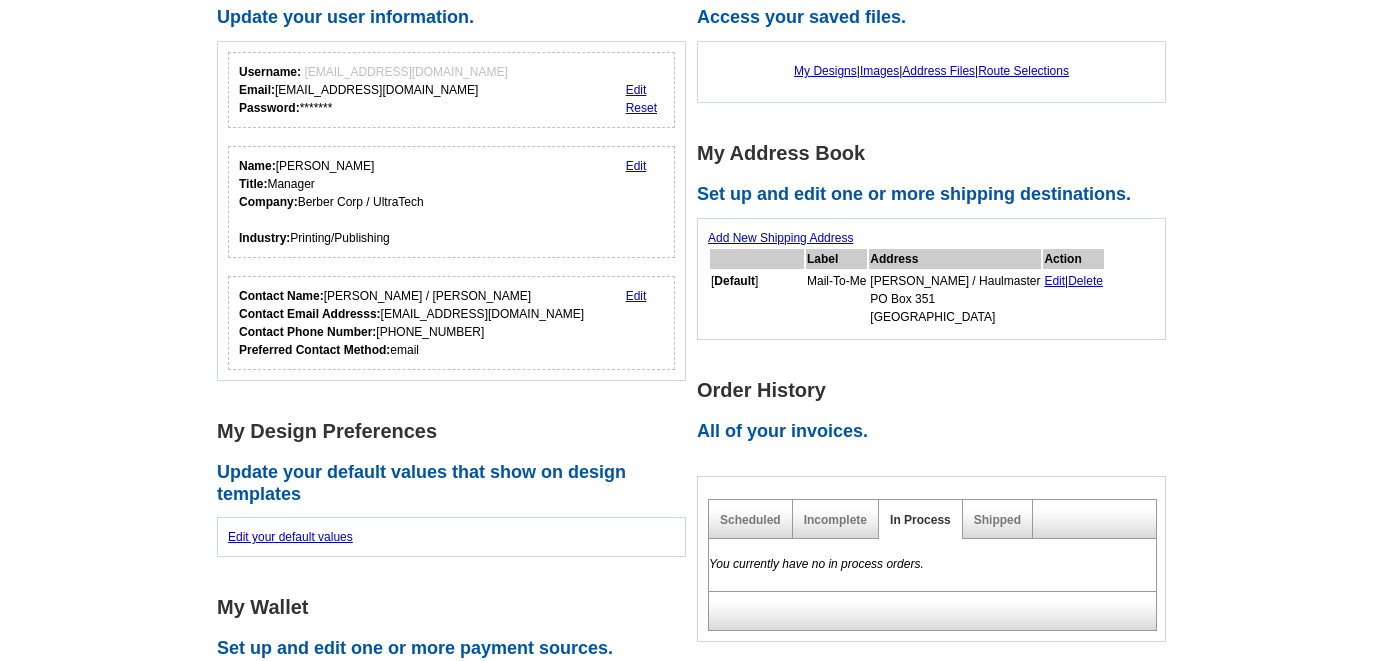 click on "Edit
Reset" at bounding box center (645, 90) 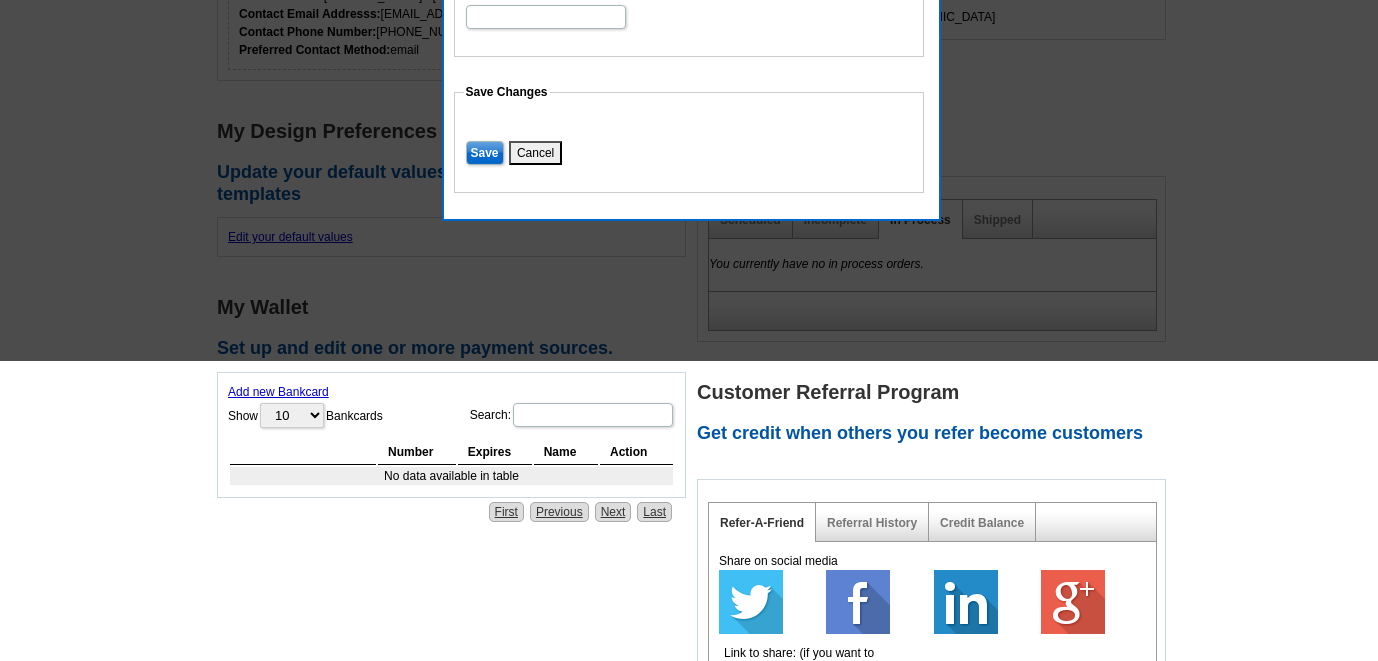 scroll, scrollTop: 200, scrollLeft: 0, axis: vertical 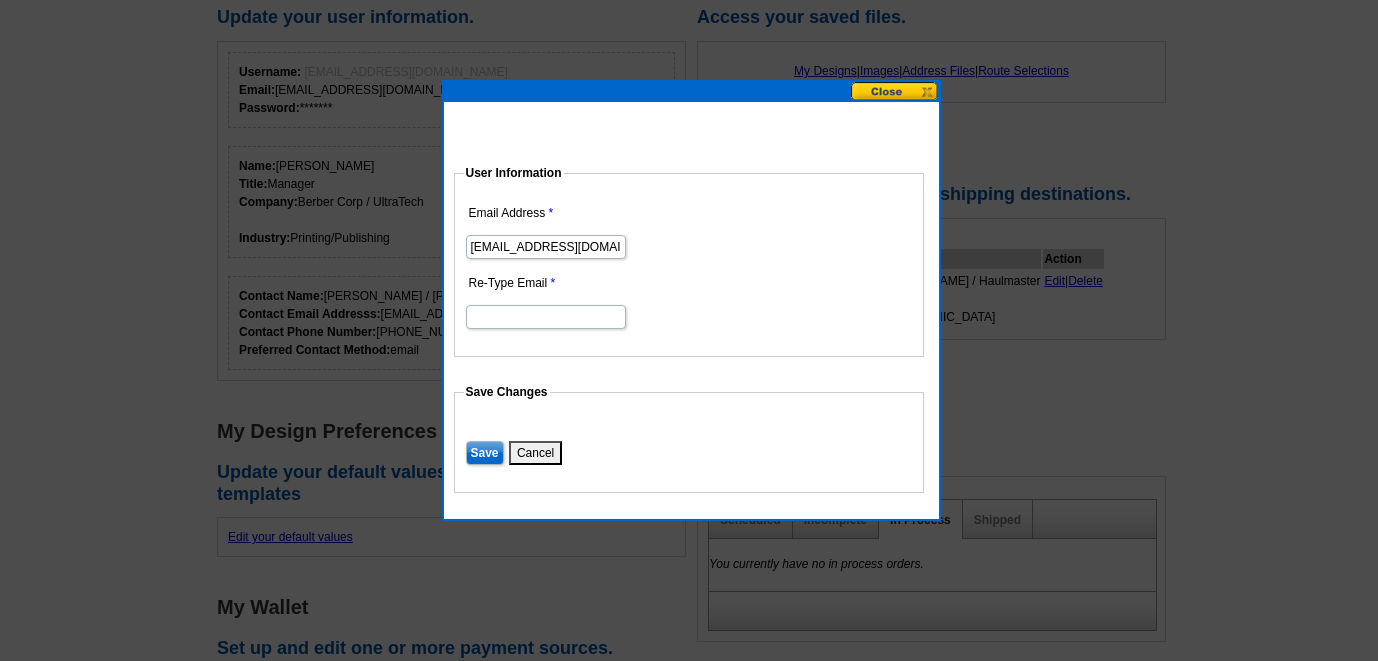click on "Cancel" at bounding box center (535, 453) 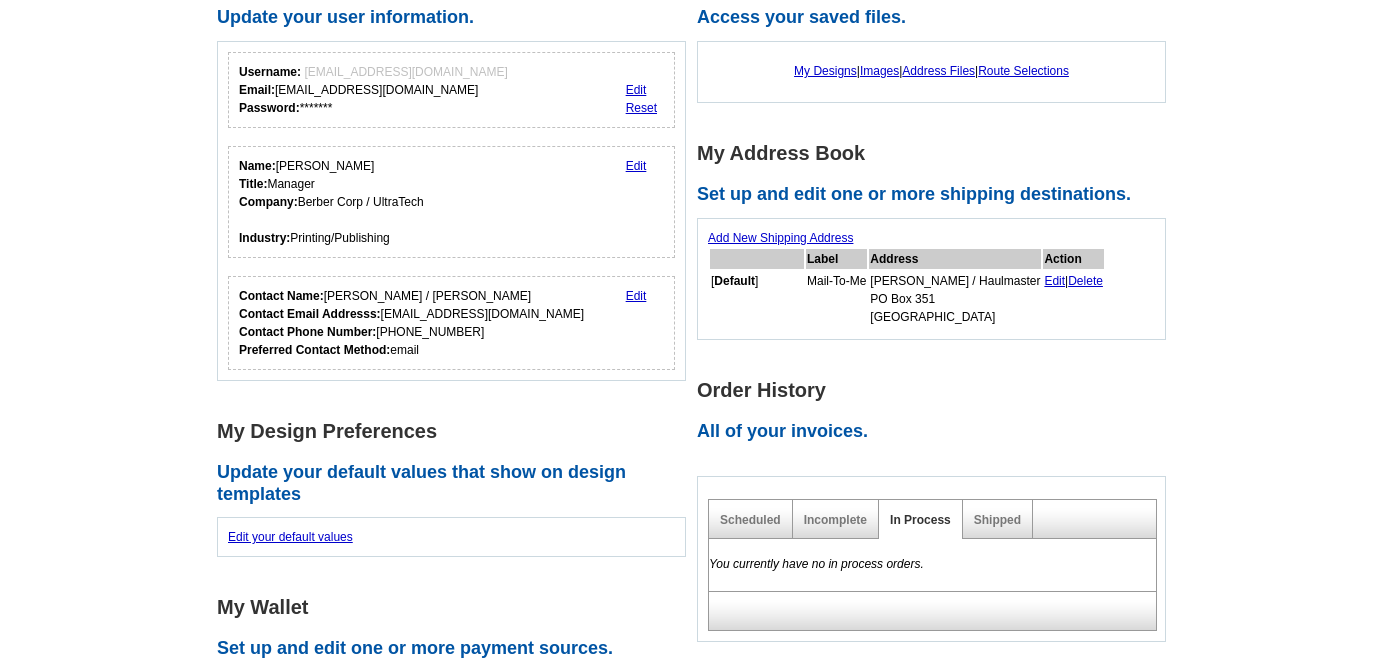 click on "Edit" at bounding box center (636, 90) 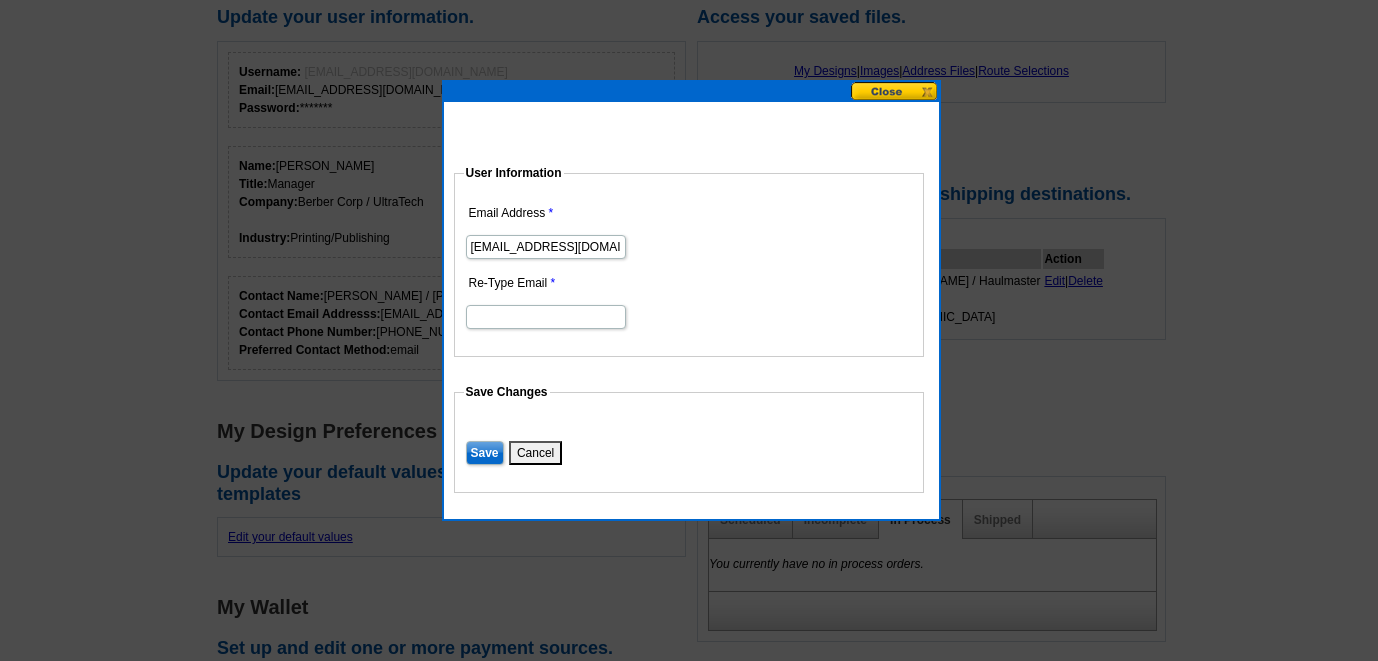 drag, startPoint x: 509, startPoint y: 253, endPoint x: 391, endPoint y: 250, distance: 118.03813 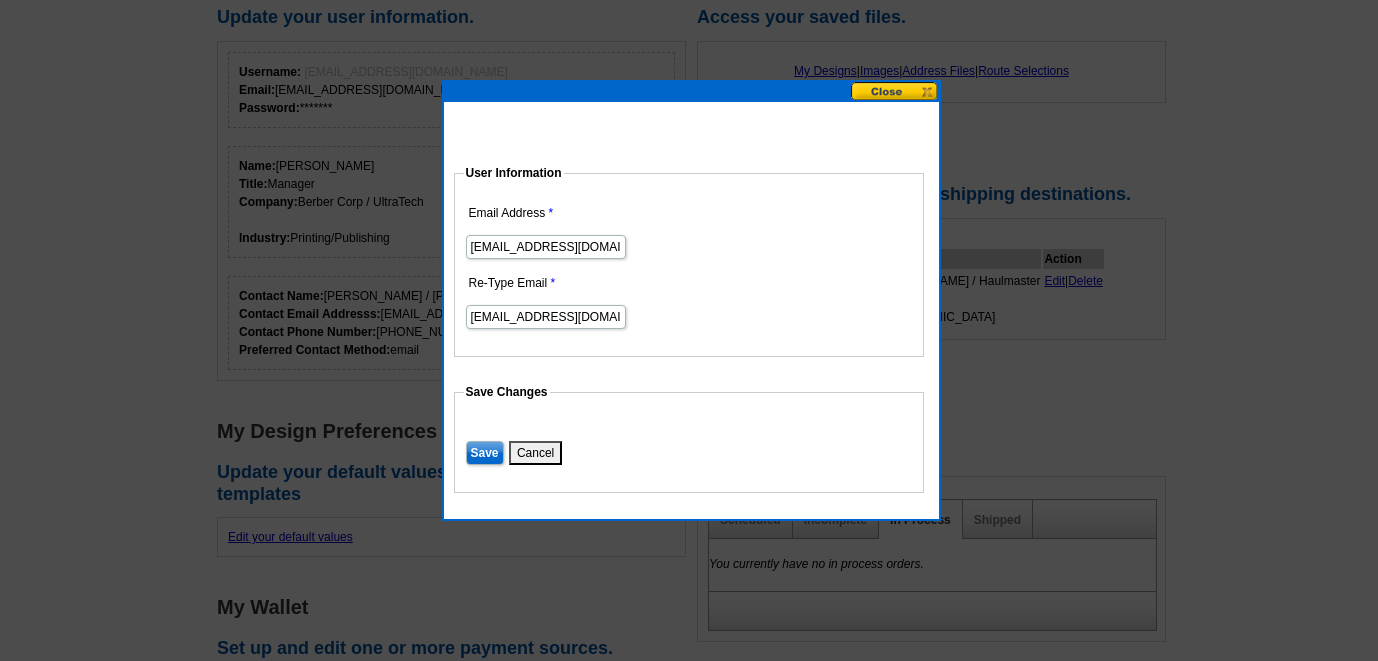click on "Save" at bounding box center (485, 453) 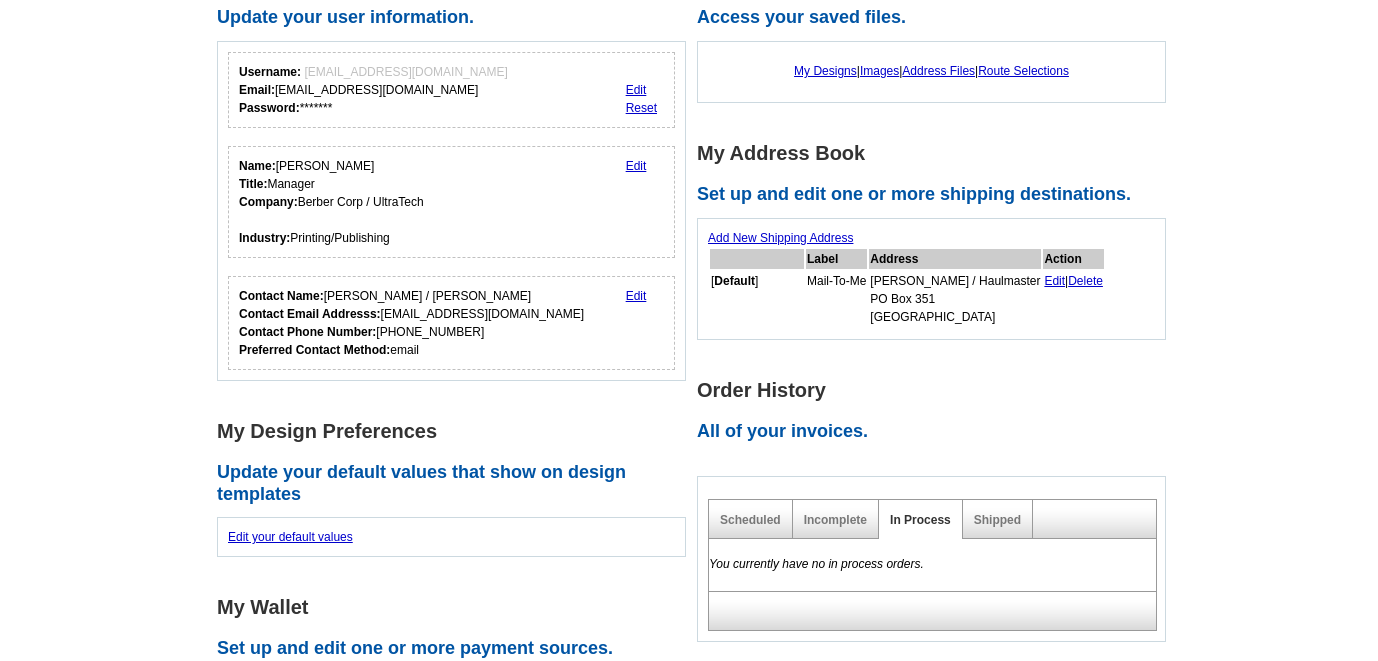 click on "Reset" at bounding box center [641, 108] 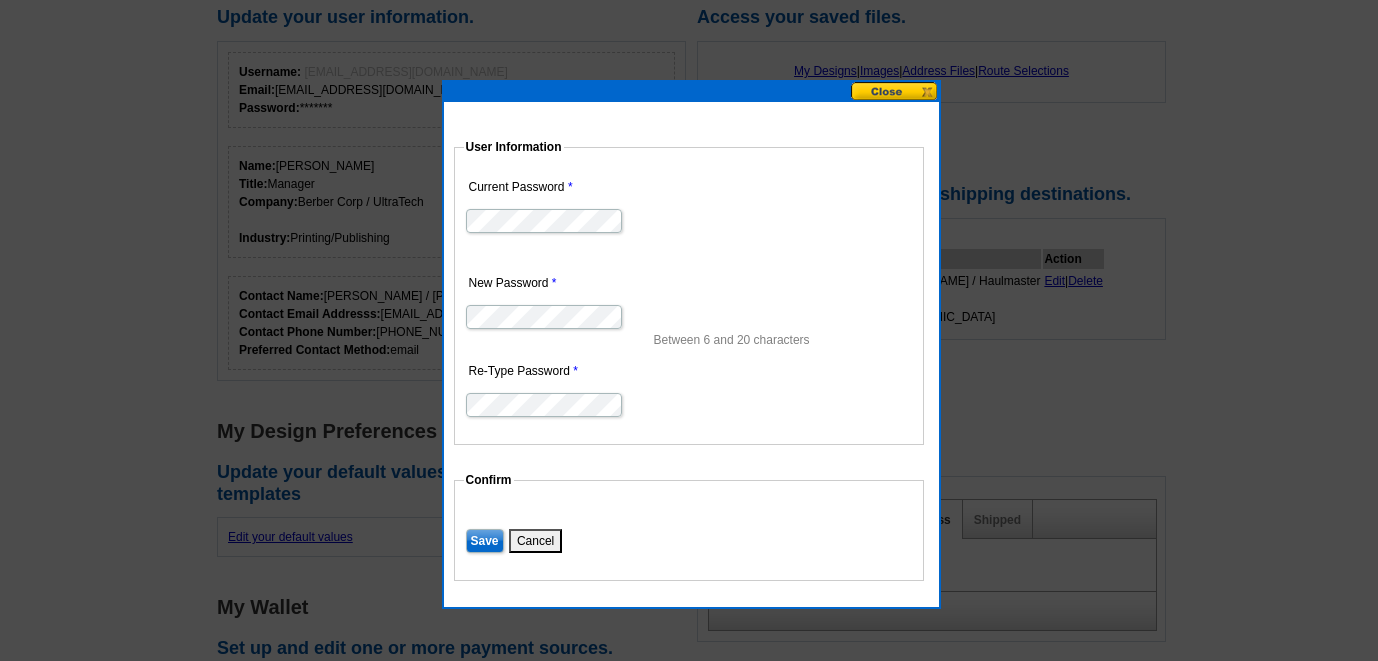 click at bounding box center [689, 230] 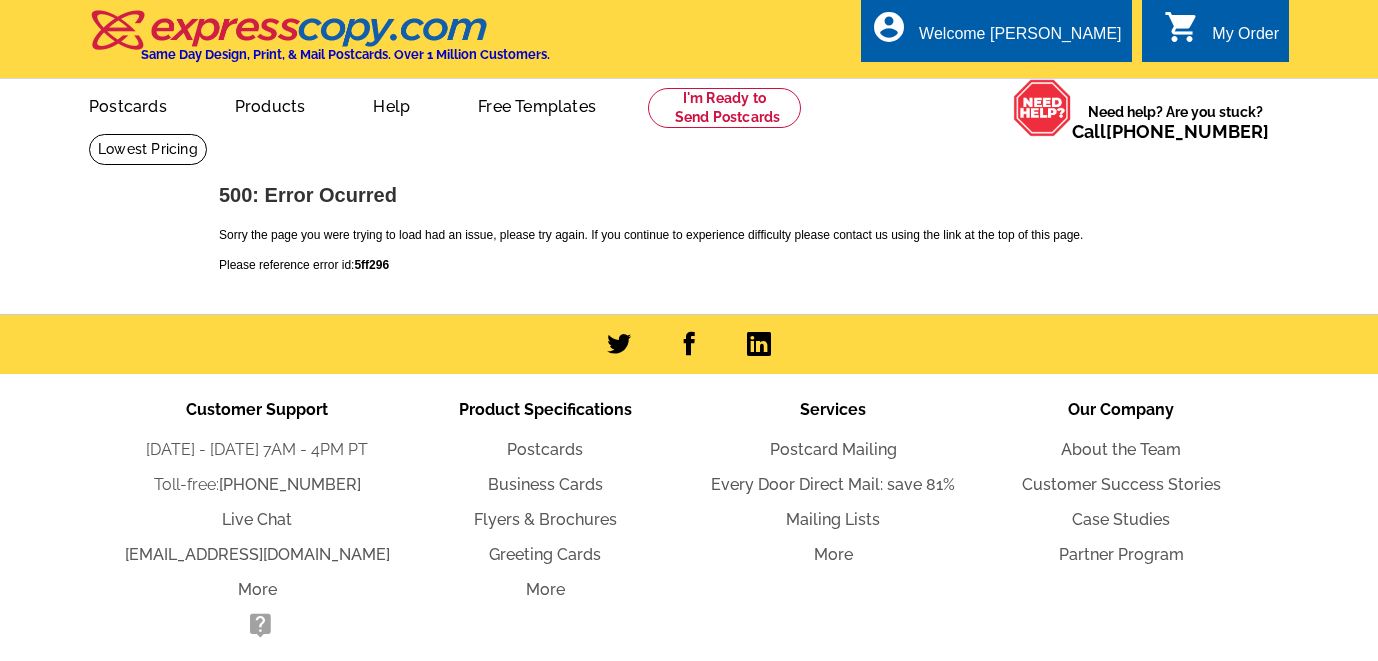 scroll, scrollTop: 0, scrollLeft: 0, axis: both 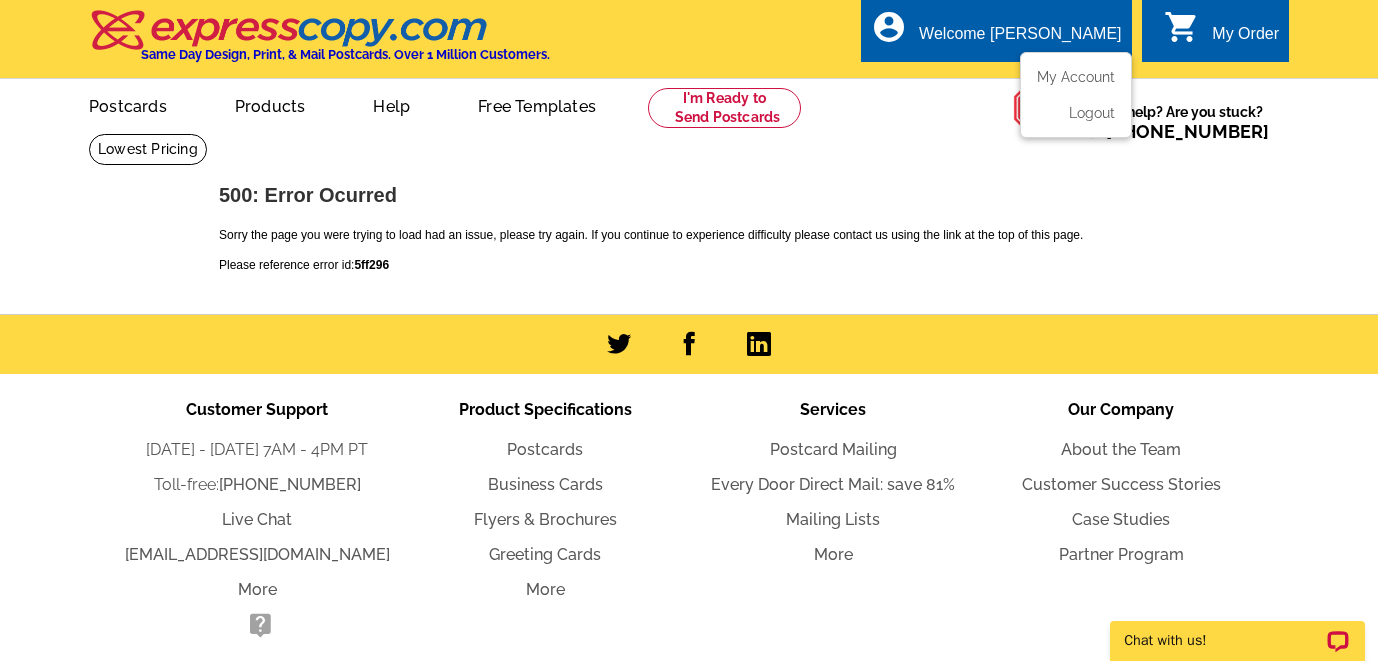 click on "Welcome [PERSON_NAME]" at bounding box center [1020, 39] 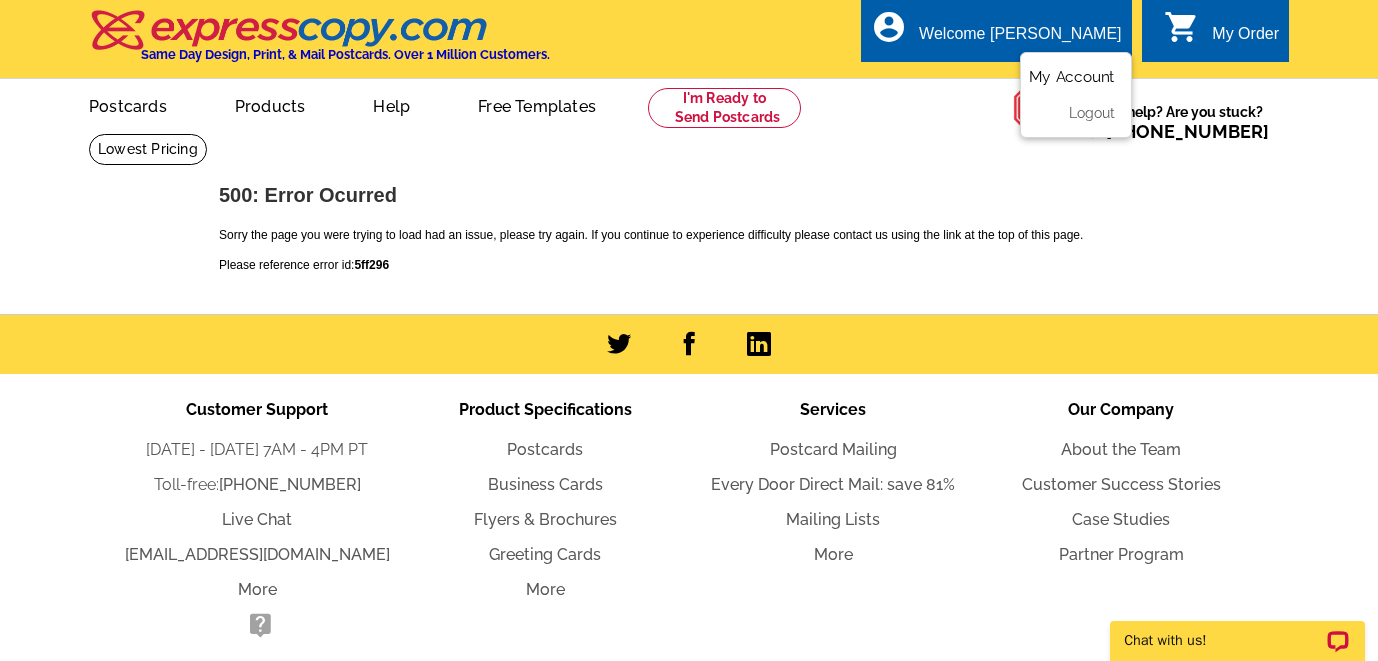 click on "My Account" at bounding box center [1072, 77] 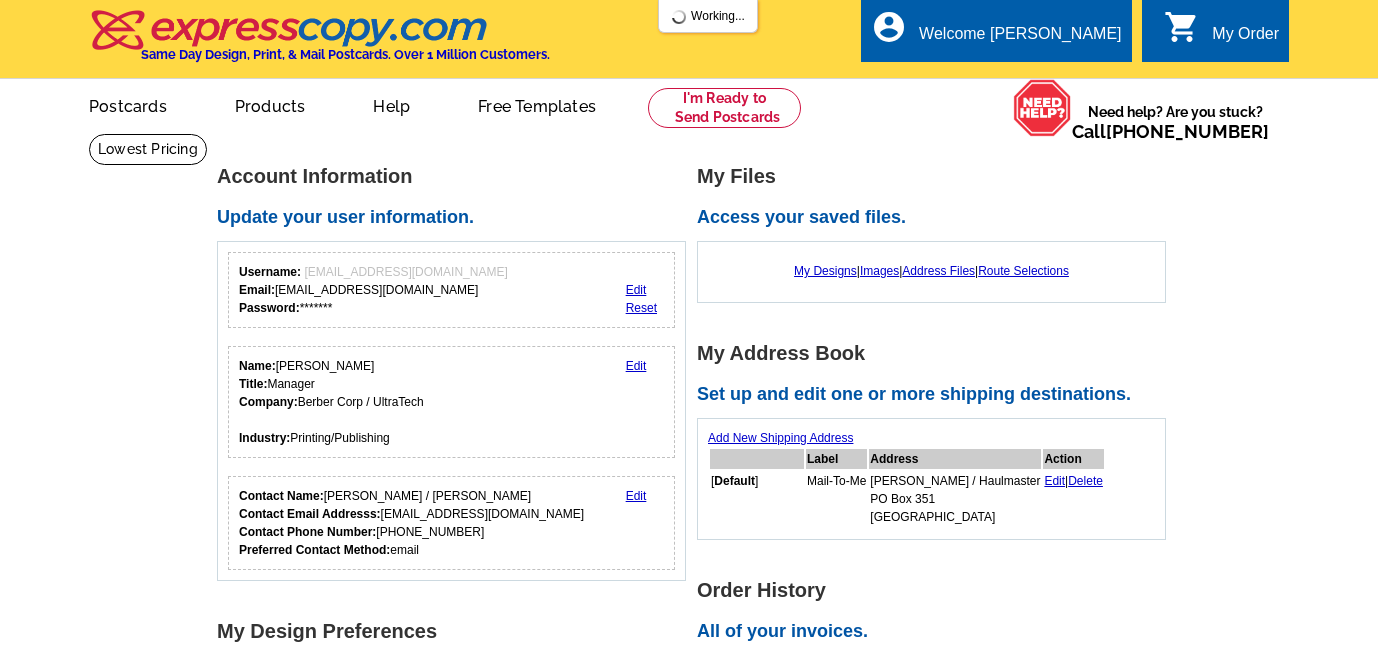 scroll, scrollTop: 0, scrollLeft: 0, axis: both 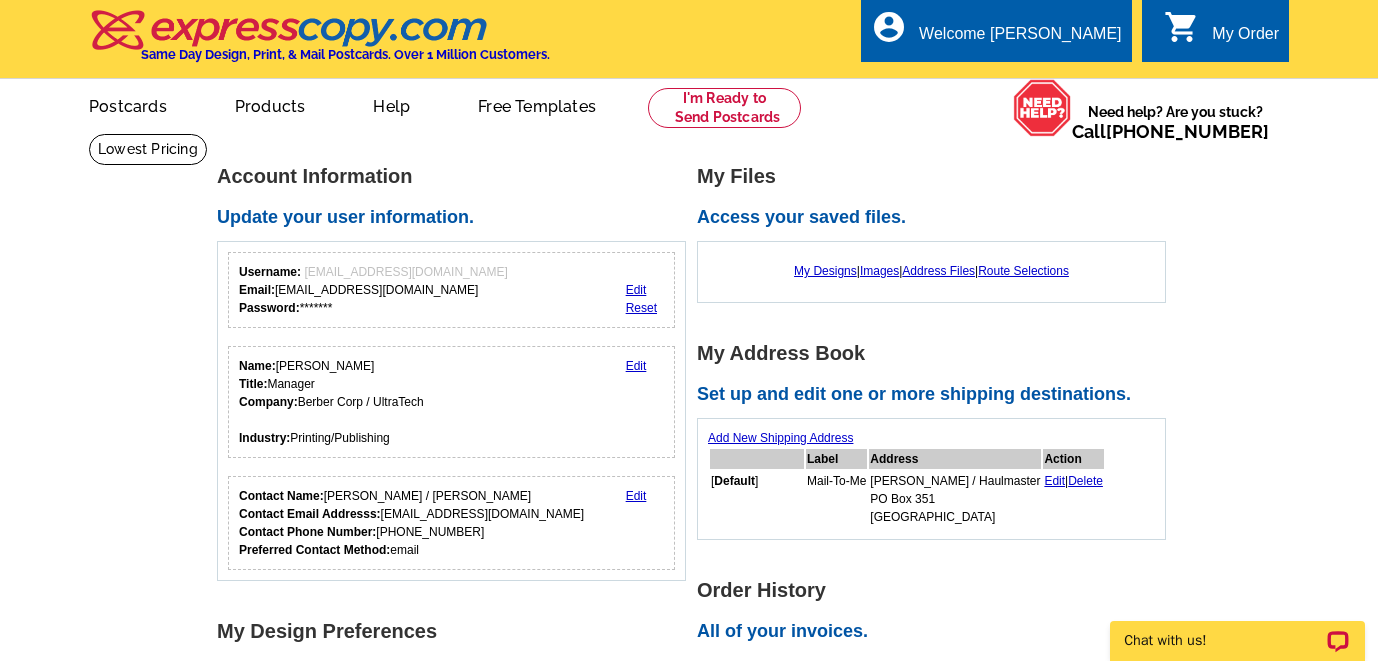 click on "Reset" at bounding box center (641, 308) 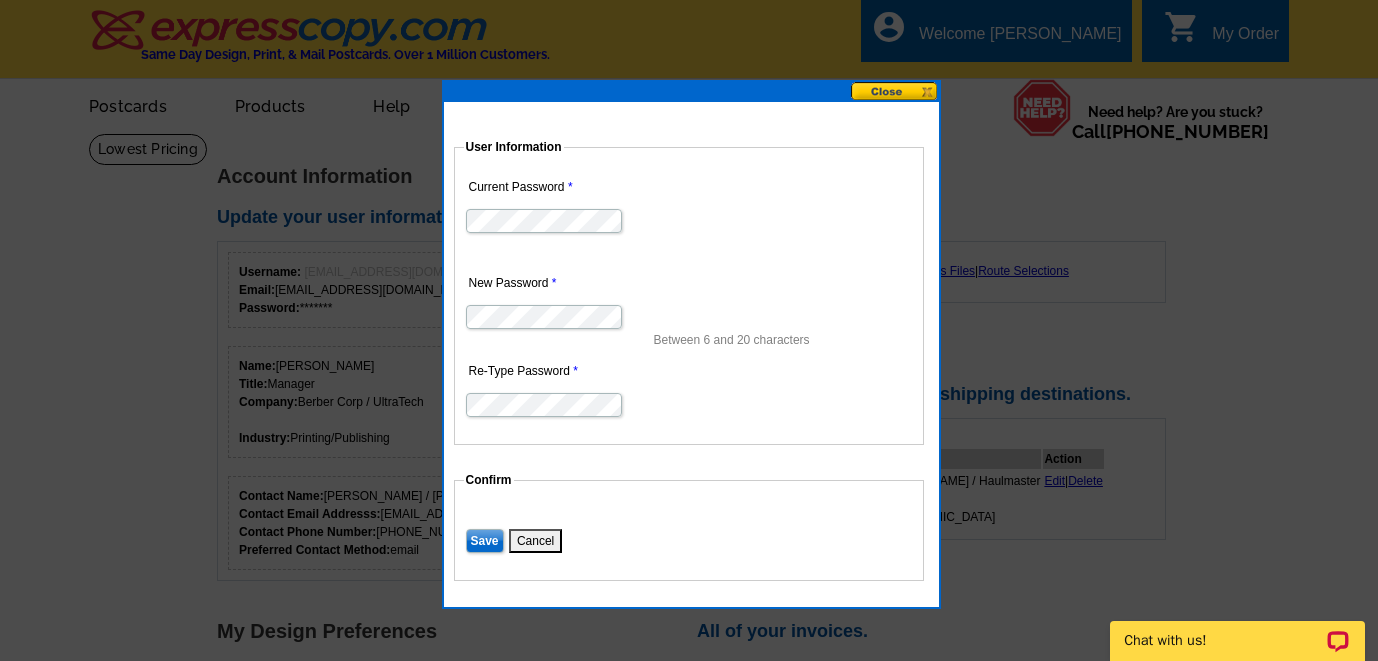 click on "Save" at bounding box center [485, 541] 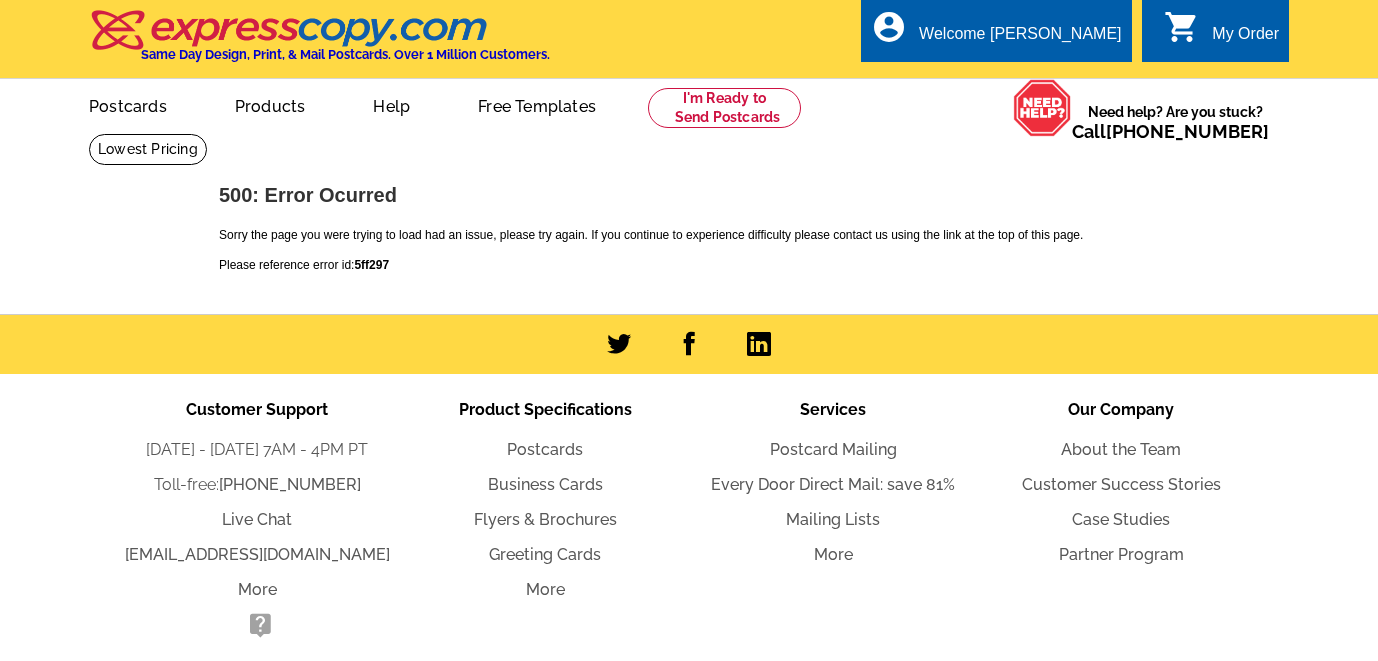 scroll, scrollTop: 0, scrollLeft: 0, axis: both 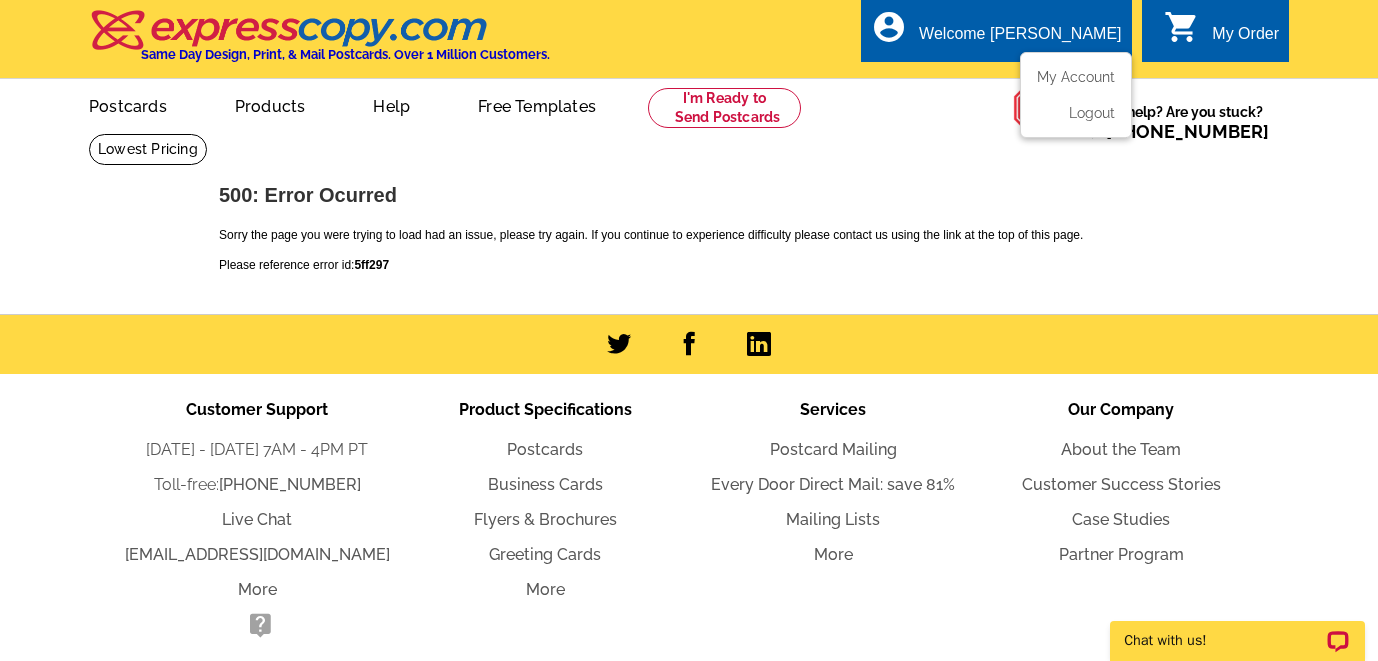 click on "Welcome [PERSON_NAME]" at bounding box center [1020, 39] 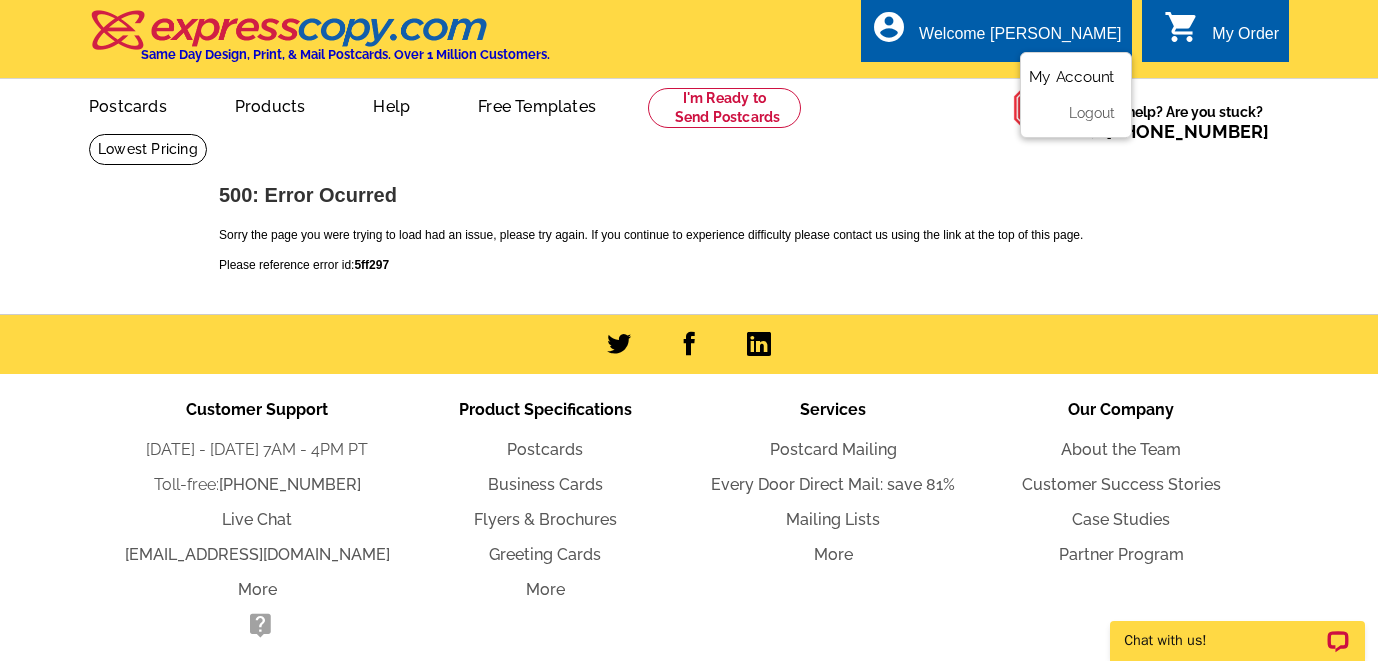click on "My Account" at bounding box center (1076, 82) 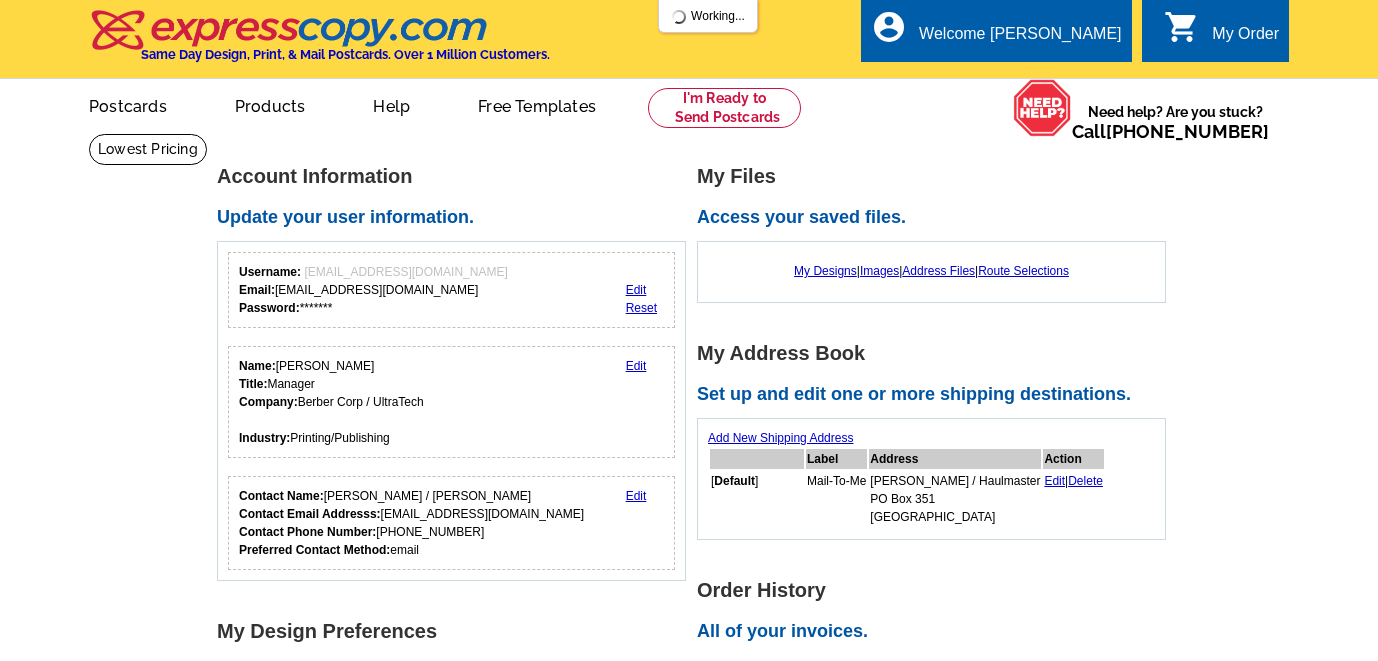 scroll, scrollTop: 0, scrollLeft: 0, axis: both 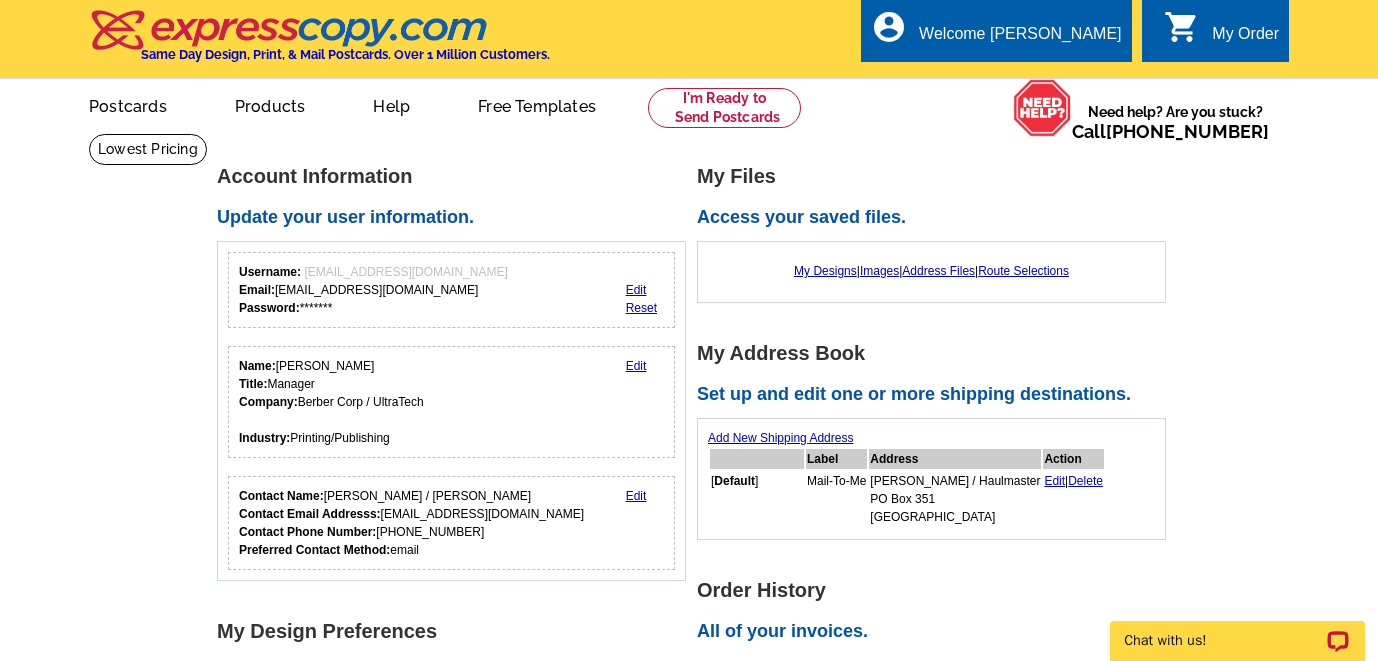 click on "Reset" at bounding box center [641, 308] 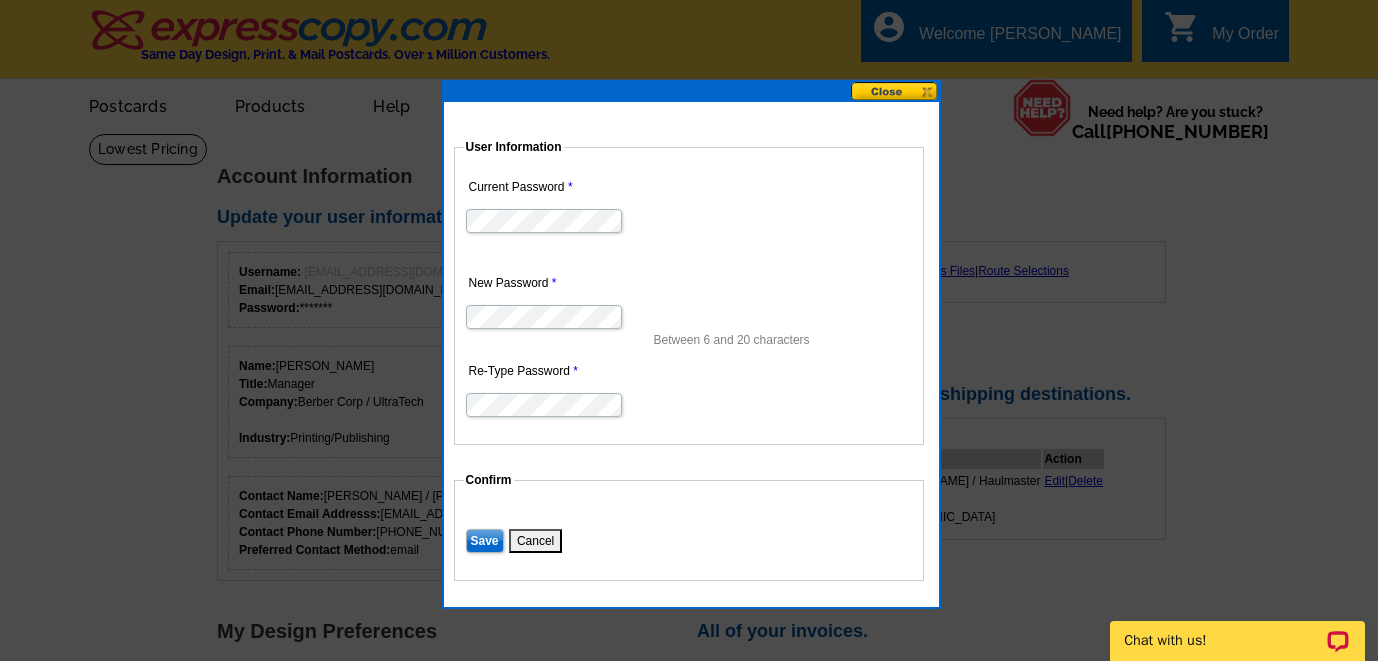 click on "Between 6 and 20 characters" at bounding box center (689, 324) 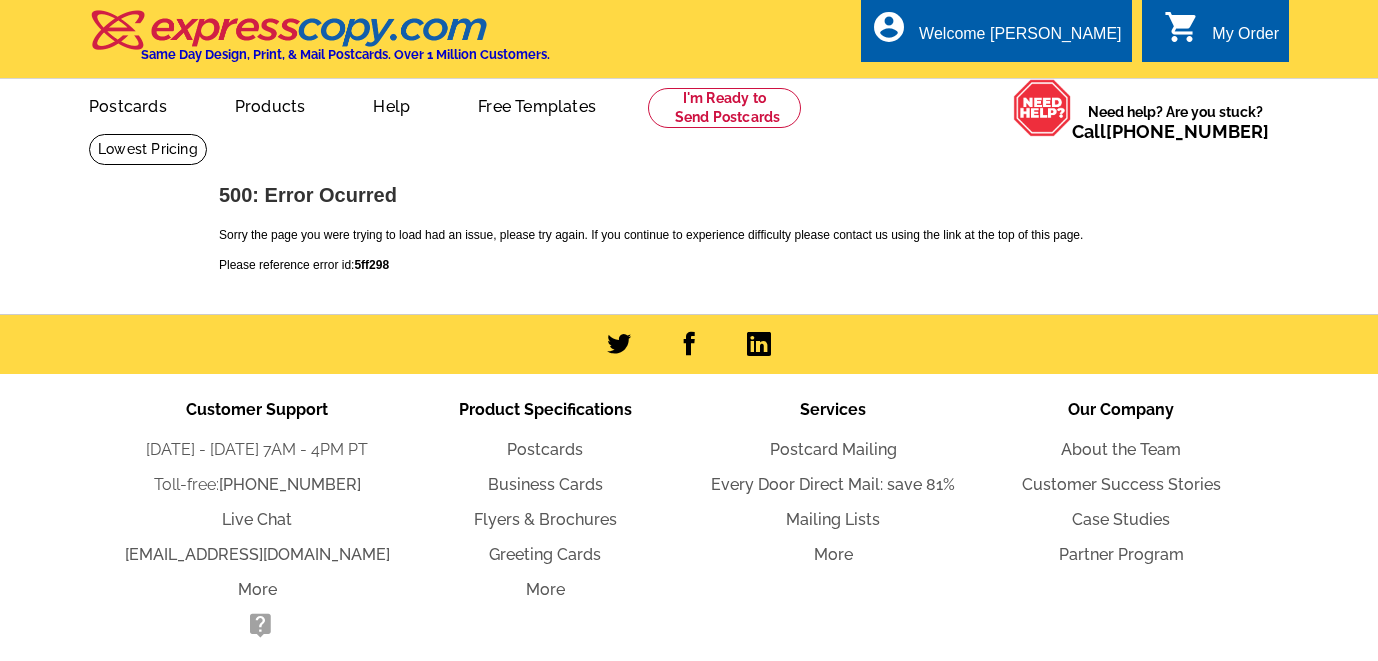 scroll, scrollTop: 0, scrollLeft: 0, axis: both 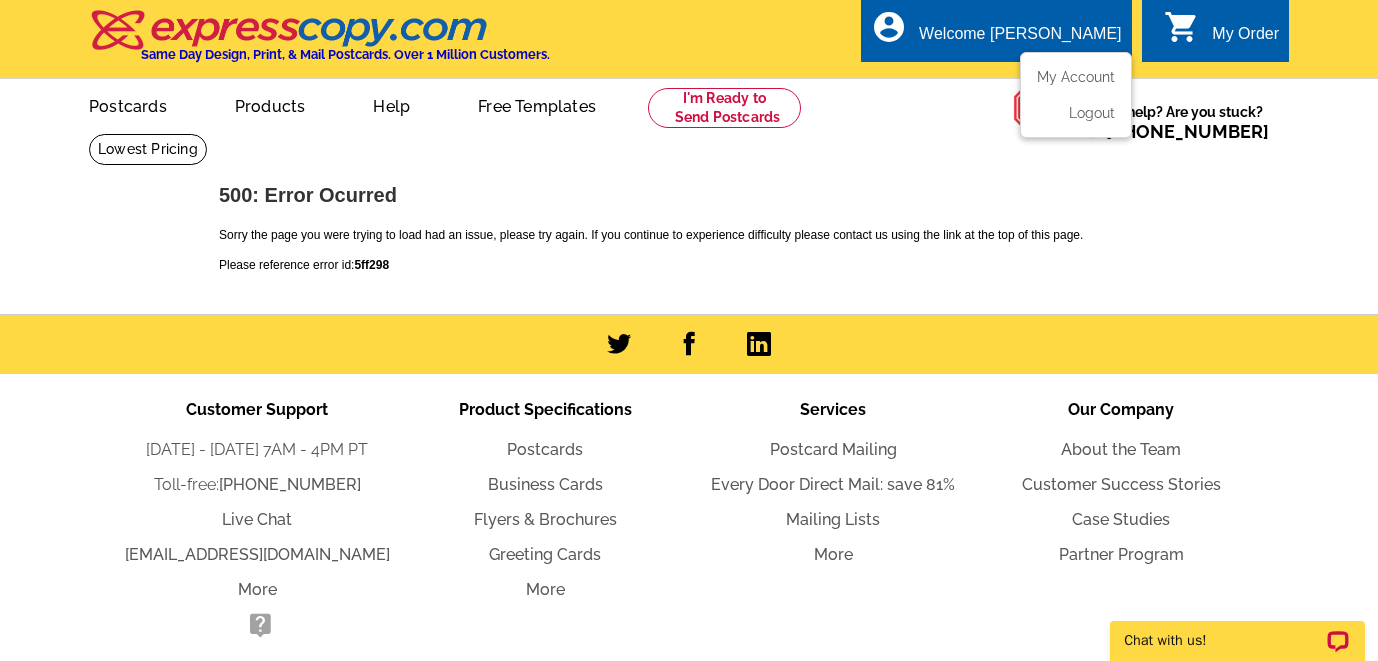 click on "Welcome [PERSON_NAME]" at bounding box center (1020, 39) 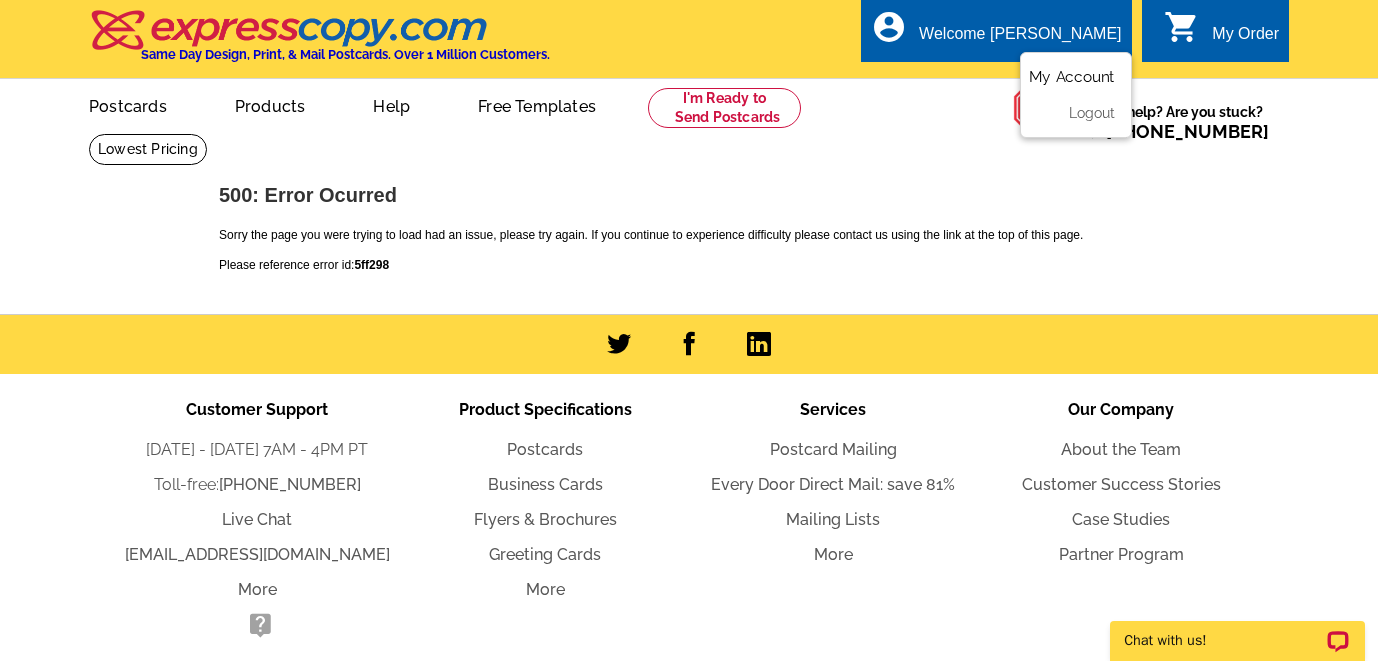 click on "My Account" at bounding box center [1072, 77] 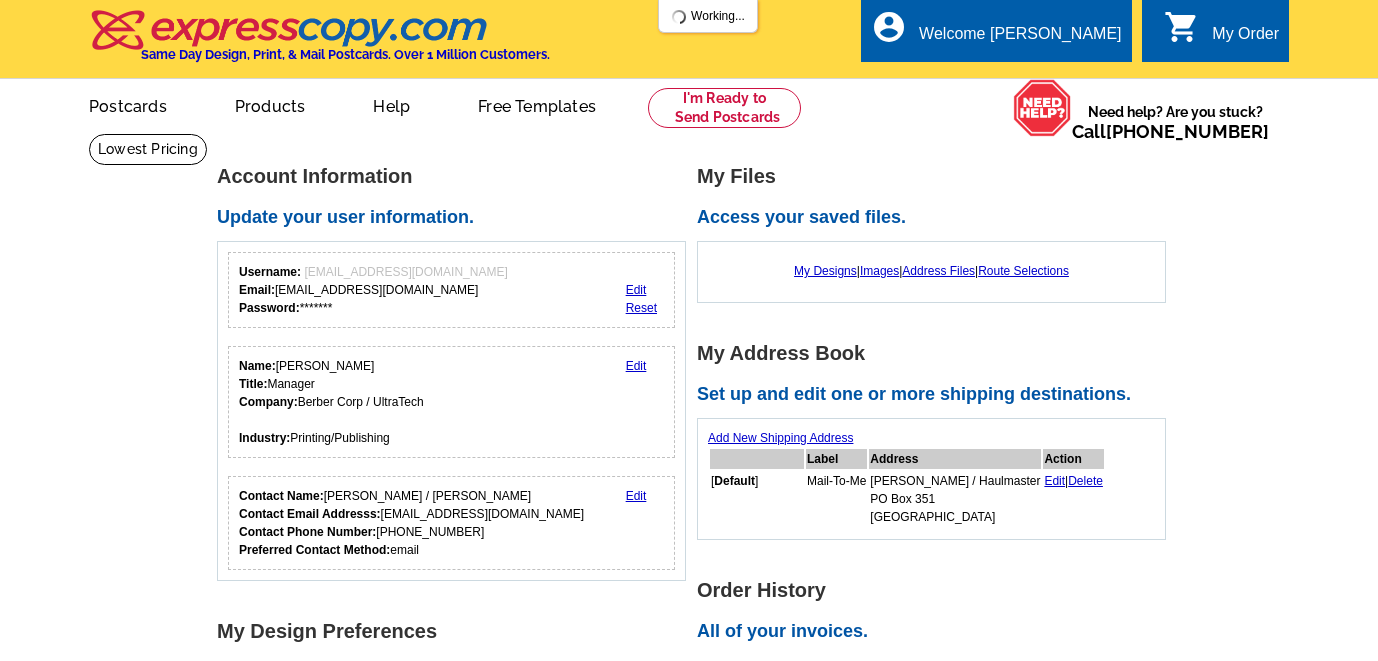 scroll, scrollTop: 0, scrollLeft: 0, axis: both 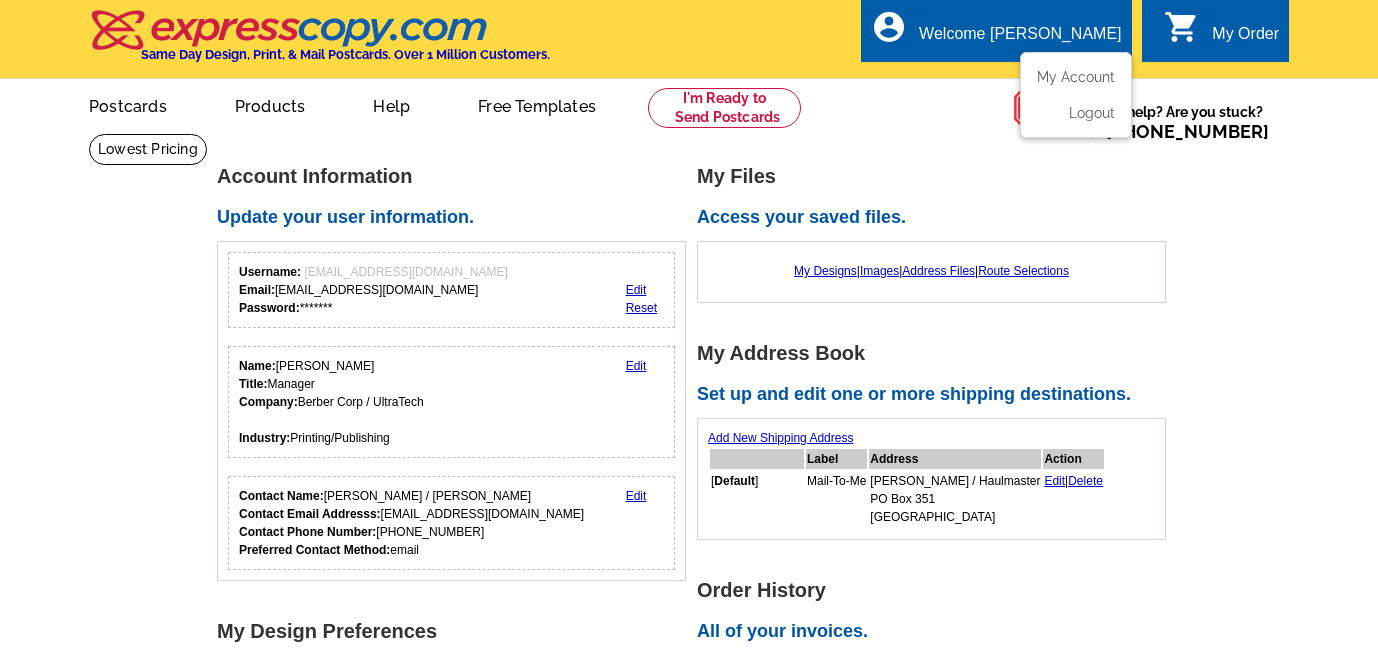 click on "My Account Logout" at bounding box center [1076, 95] 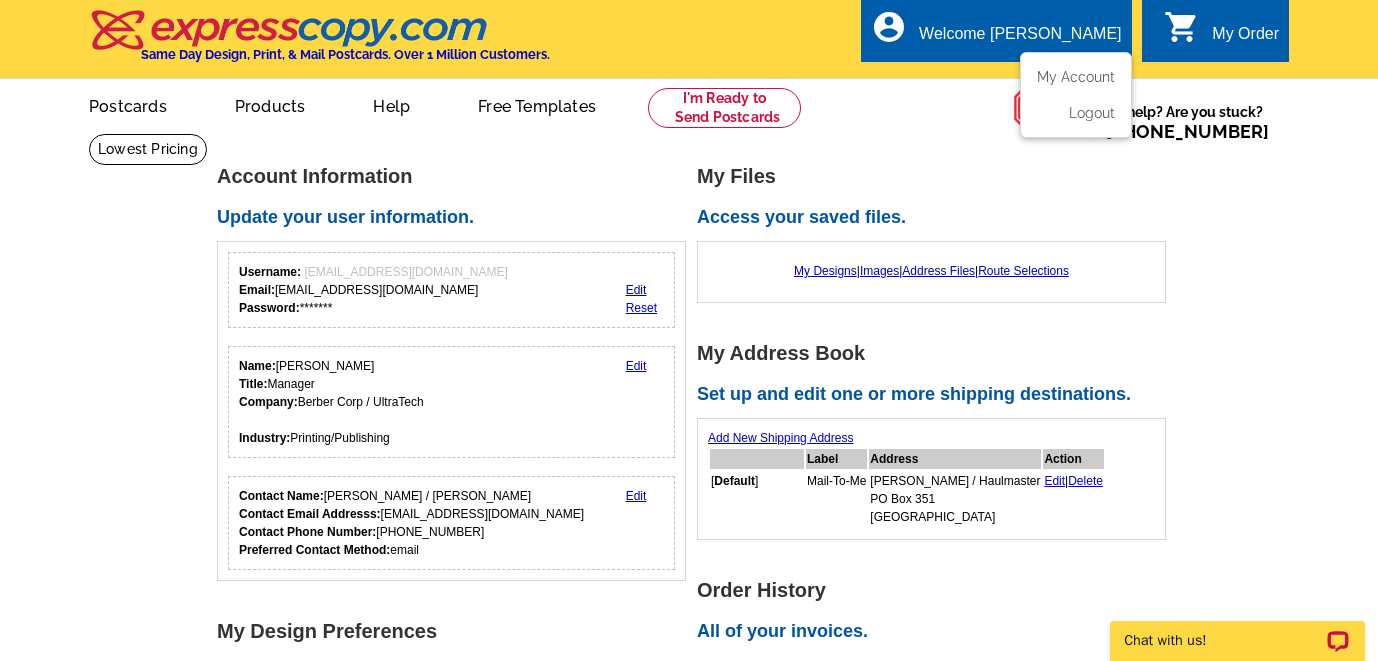 scroll, scrollTop: 0, scrollLeft: 0, axis: both 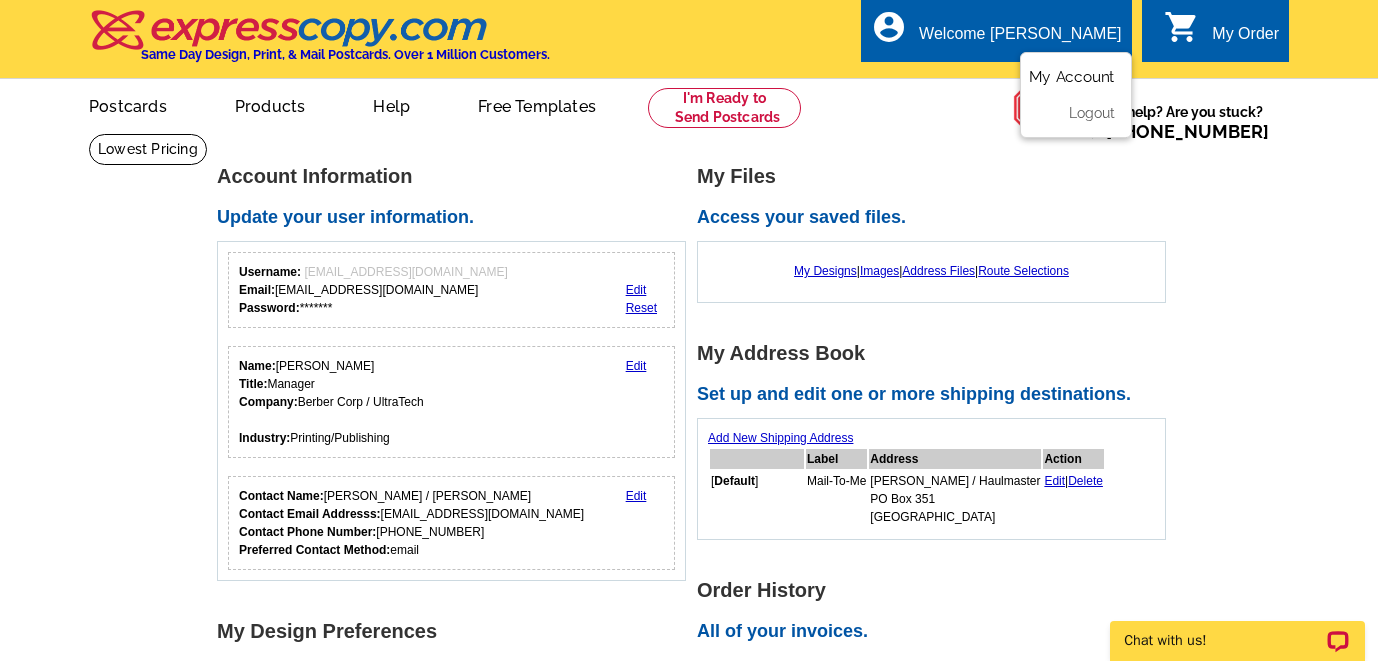 click on "My Account" at bounding box center [1072, 77] 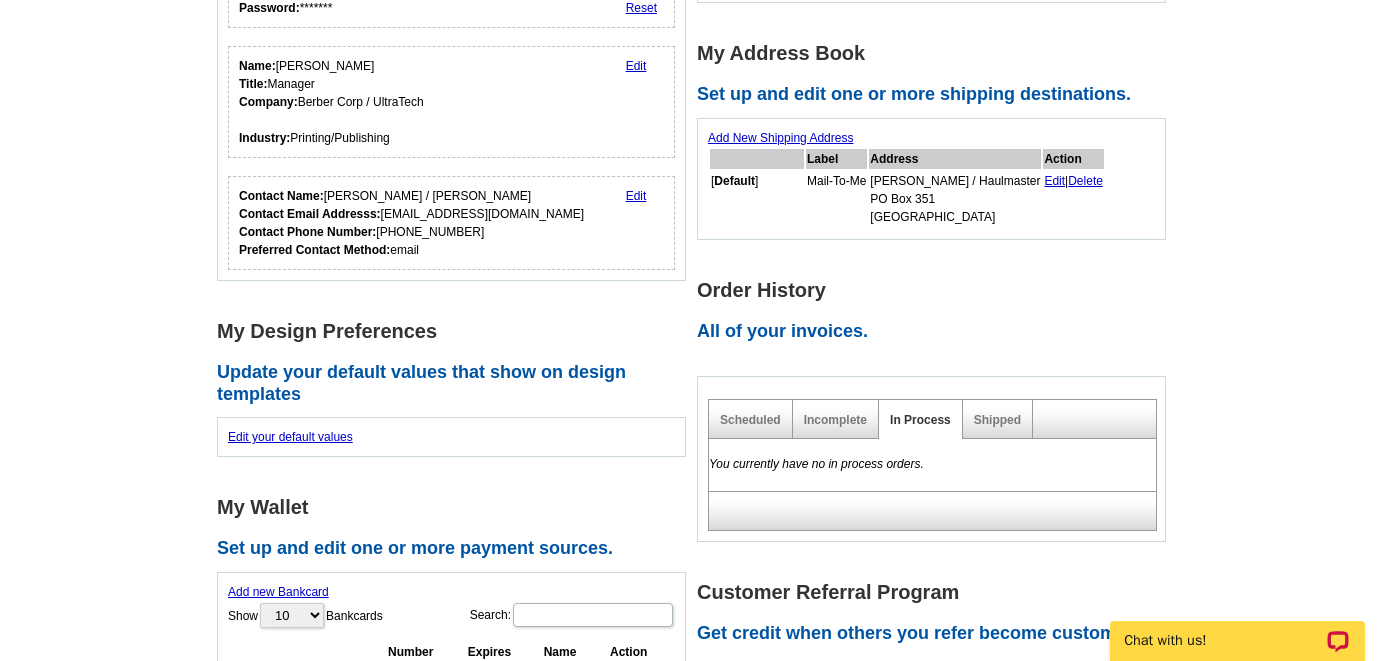 scroll, scrollTop: 200, scrollLeft: 0, axis: vertical 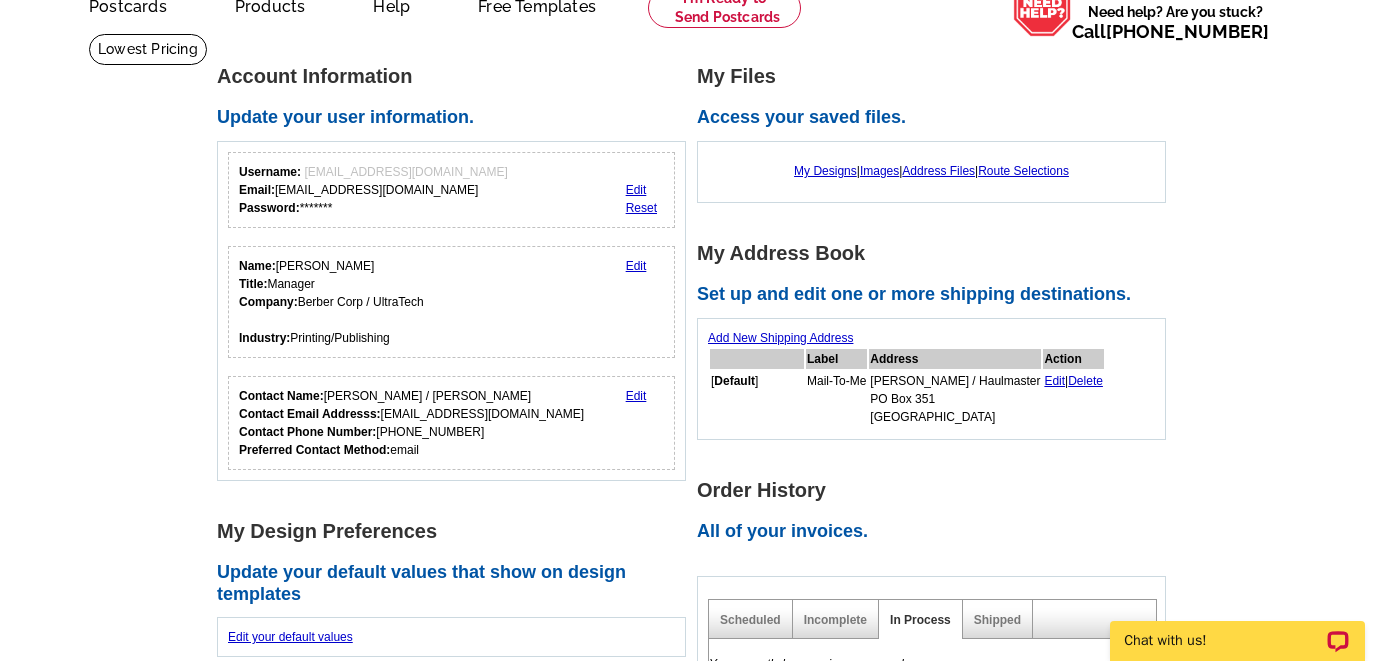 click on "Reset" at bounding box center [641, 208] 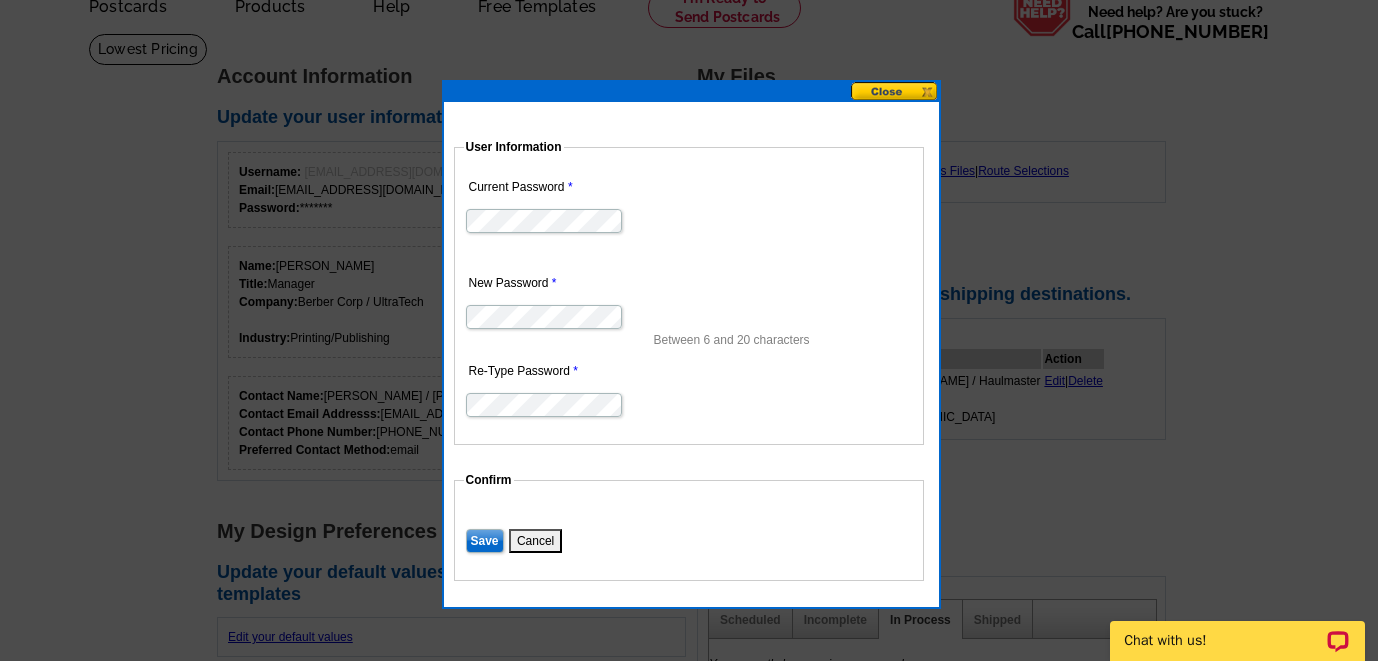 click on "Between 6 and 20 characters" at bounding box center [689, 324] 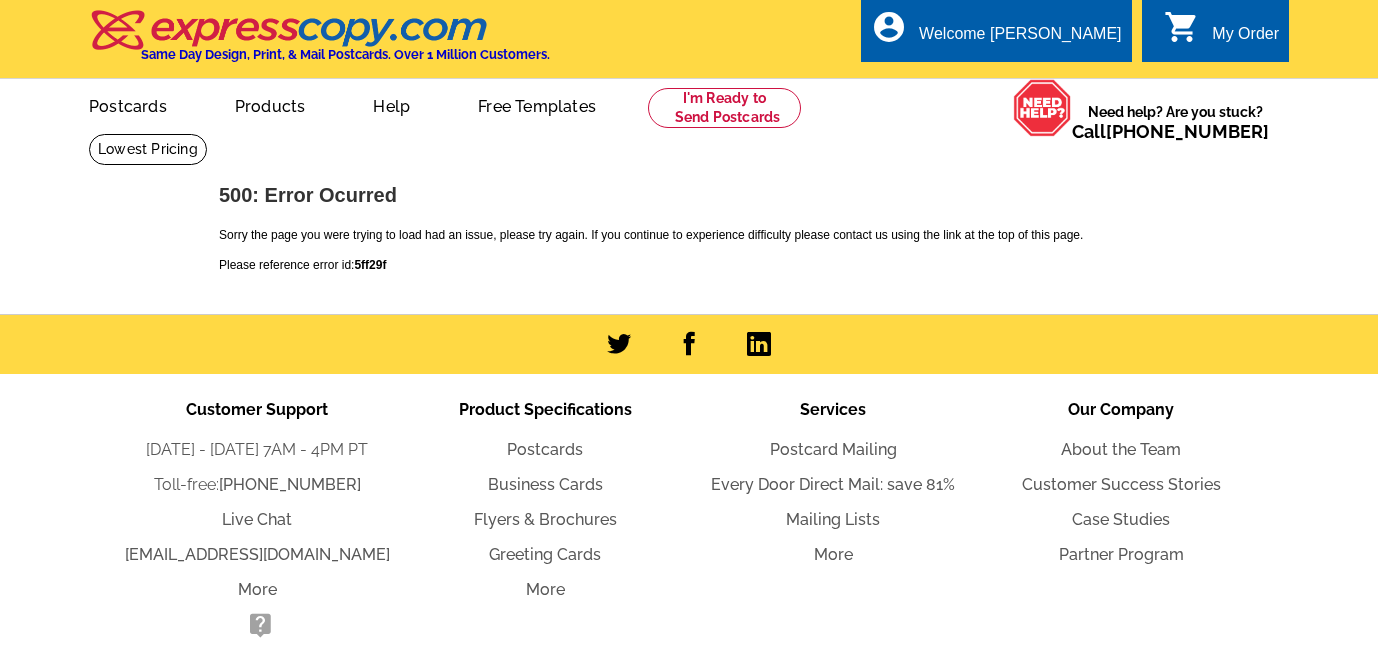 scroll, scrollTop: 0, scrollLeft: 0, axis: both 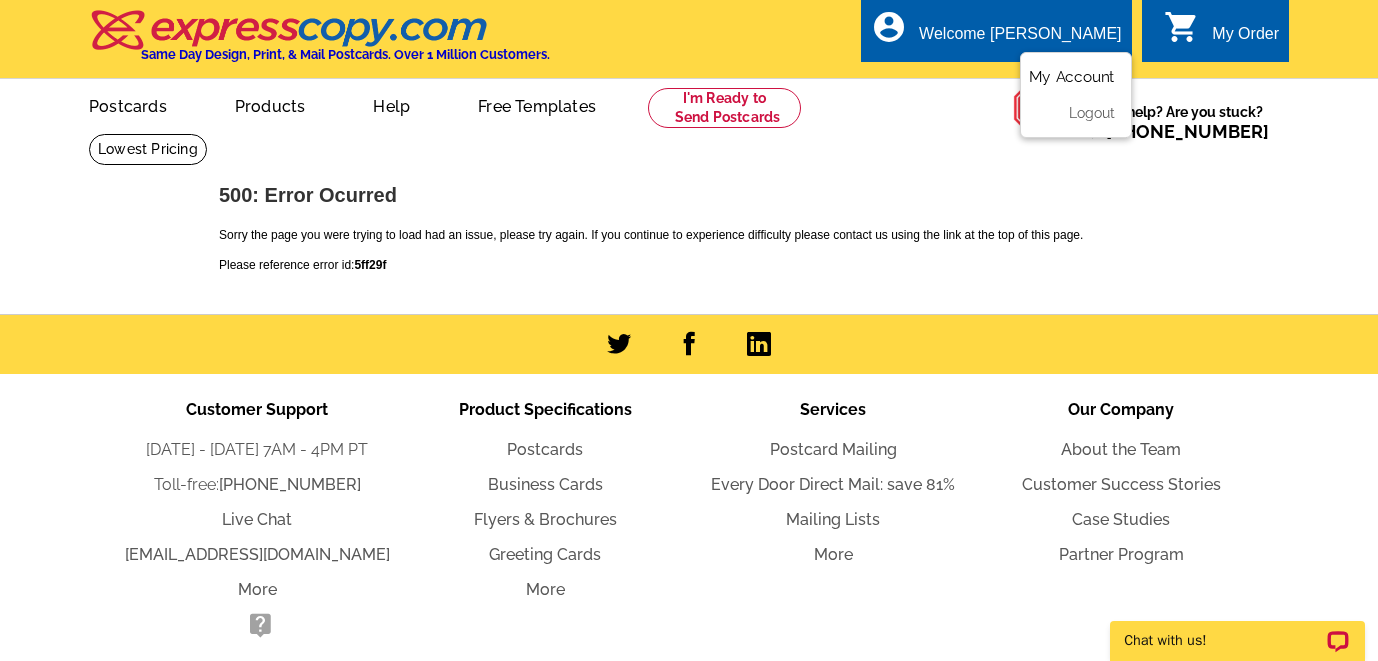 click on "My Account" at bounding box center (1072, 77) 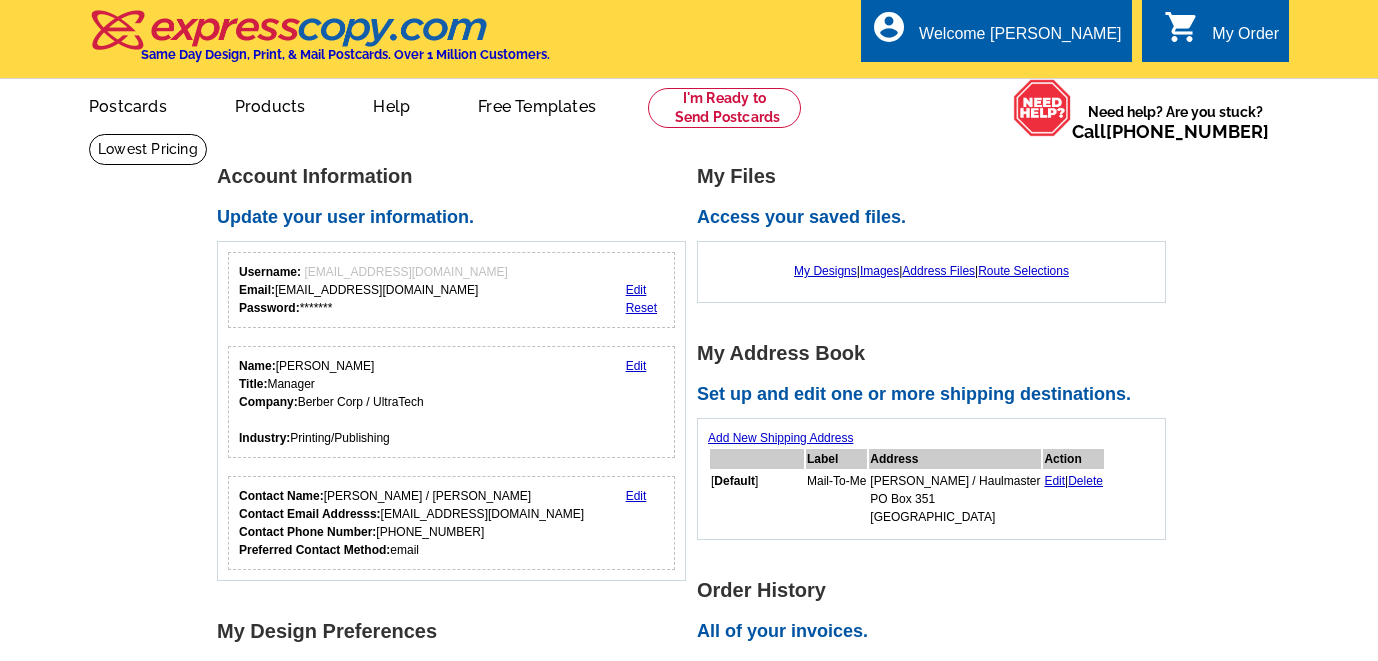scroll, scrollTop: 200, scrollLeft: 0, axis: vertical 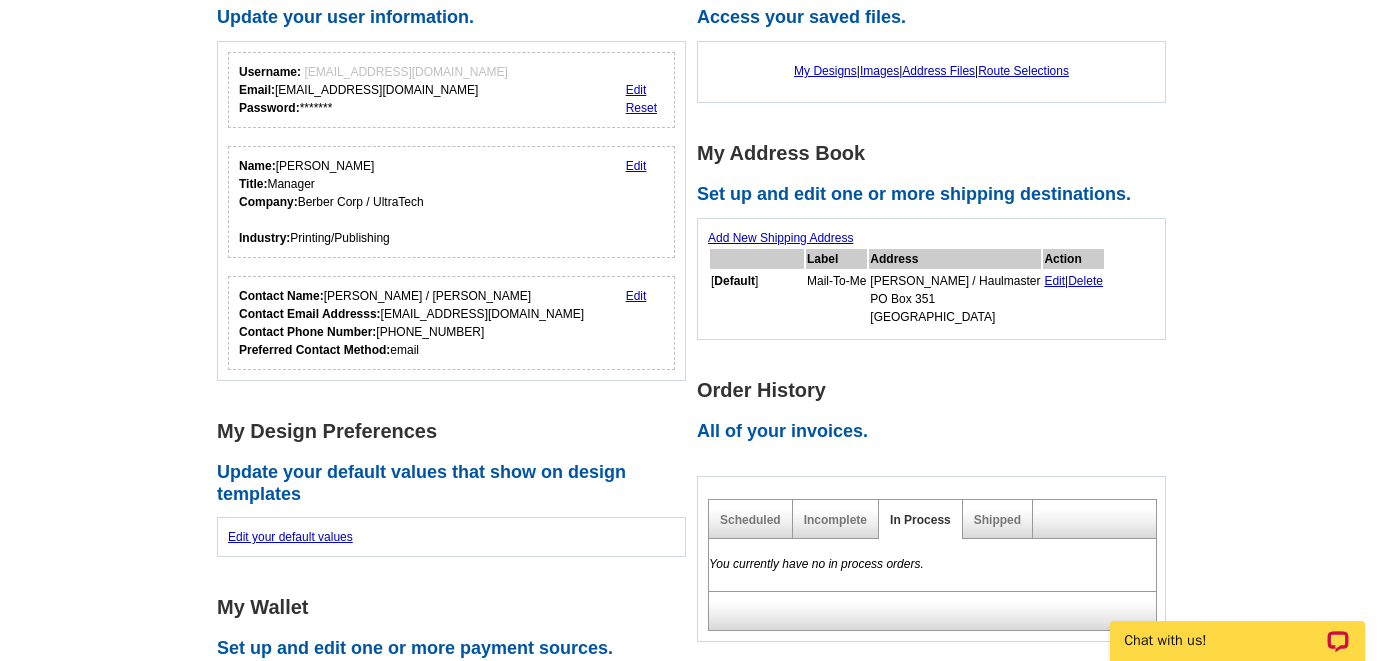 click on "Edit" at bounding box center [636, 296] 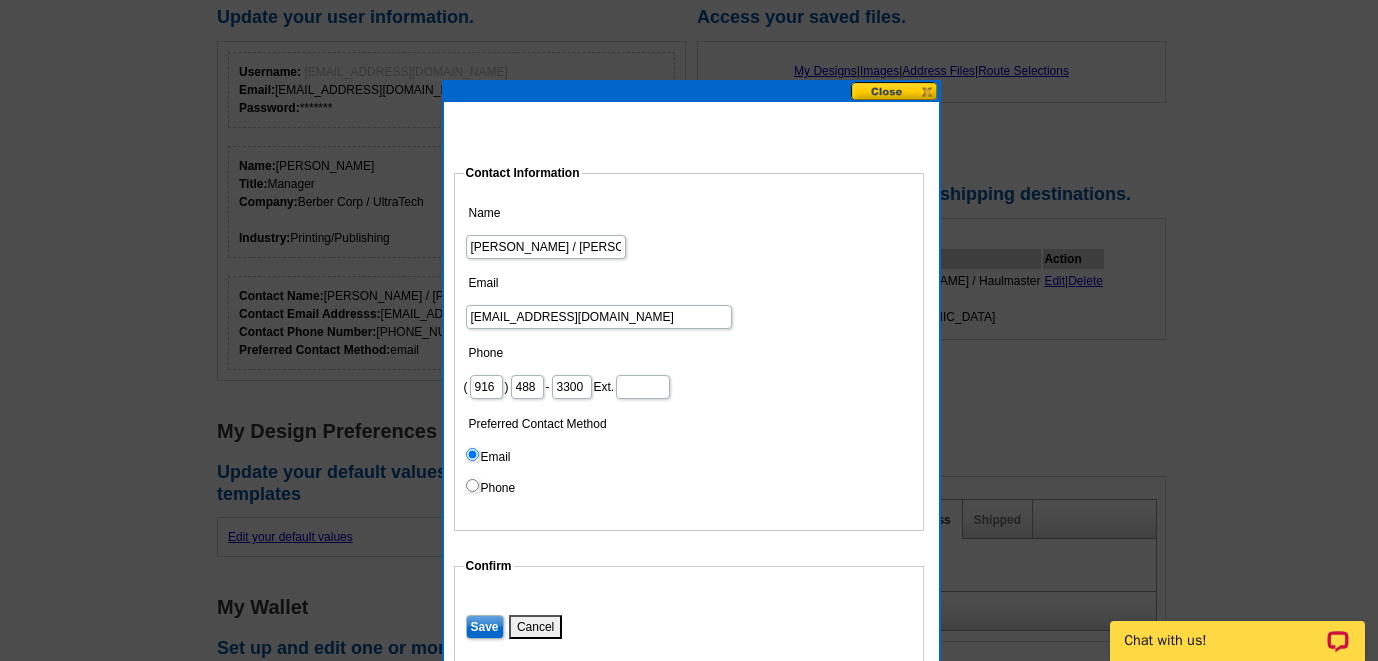 drag, startPoint x: 507, startPoint y: 317, endPoint x: 401, endPoint y: 318, distance: 106.004715 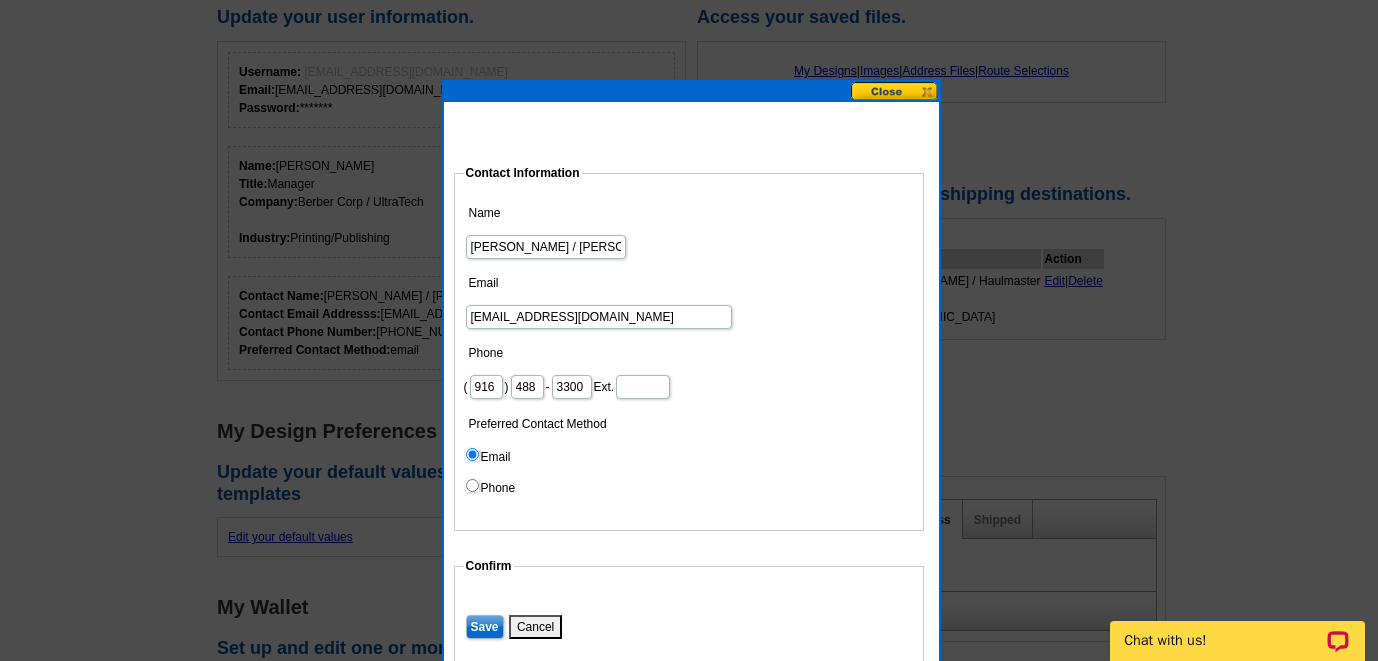 click on "Welcome back  Kathy
My Account
Logout
local_phone
Same Day Design, Print, & Mail Postcards. Over 1 Million Customers.
account_circle
Welcome Kathy
My Account Logout
0
shopping_cart
My Order
picture_in_picture
Postcards
store_mall_directory
Products
keyboard_arrow_down
Postcards
Business cards" at bounding box center [689, 864] 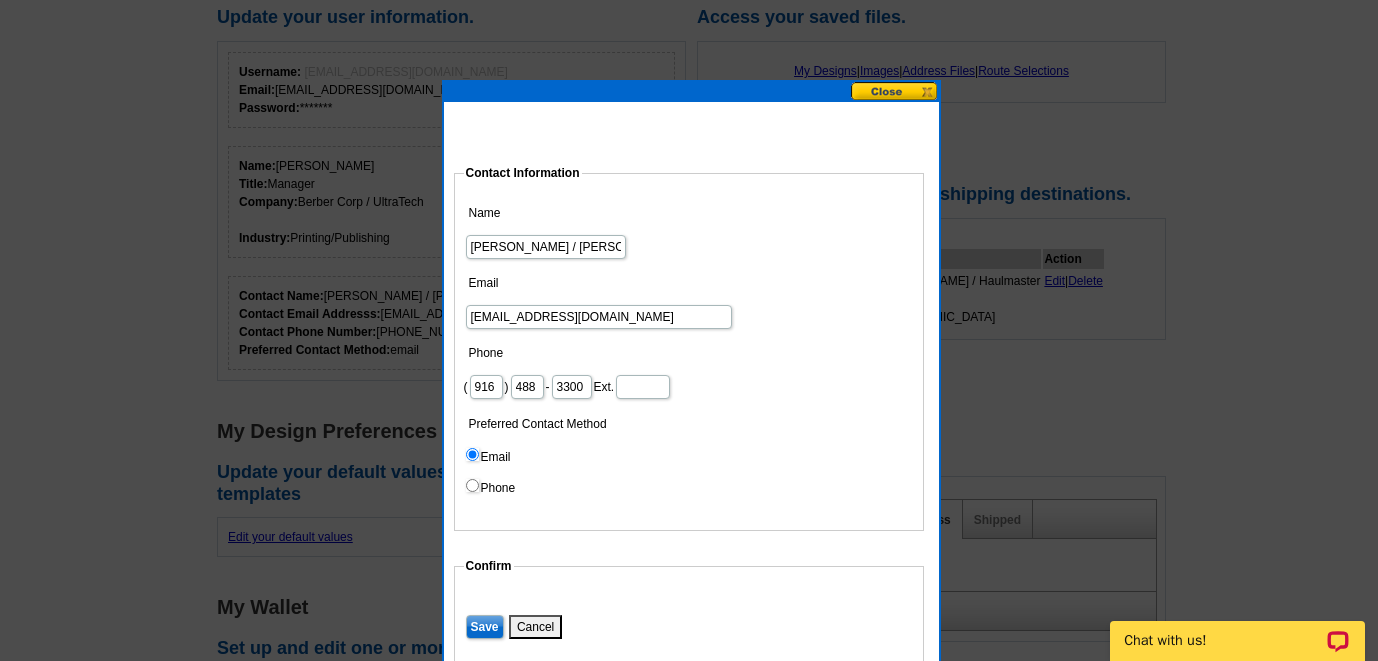 scroll, scrollTop: 400, scrollLeft: 0, axis: vertical 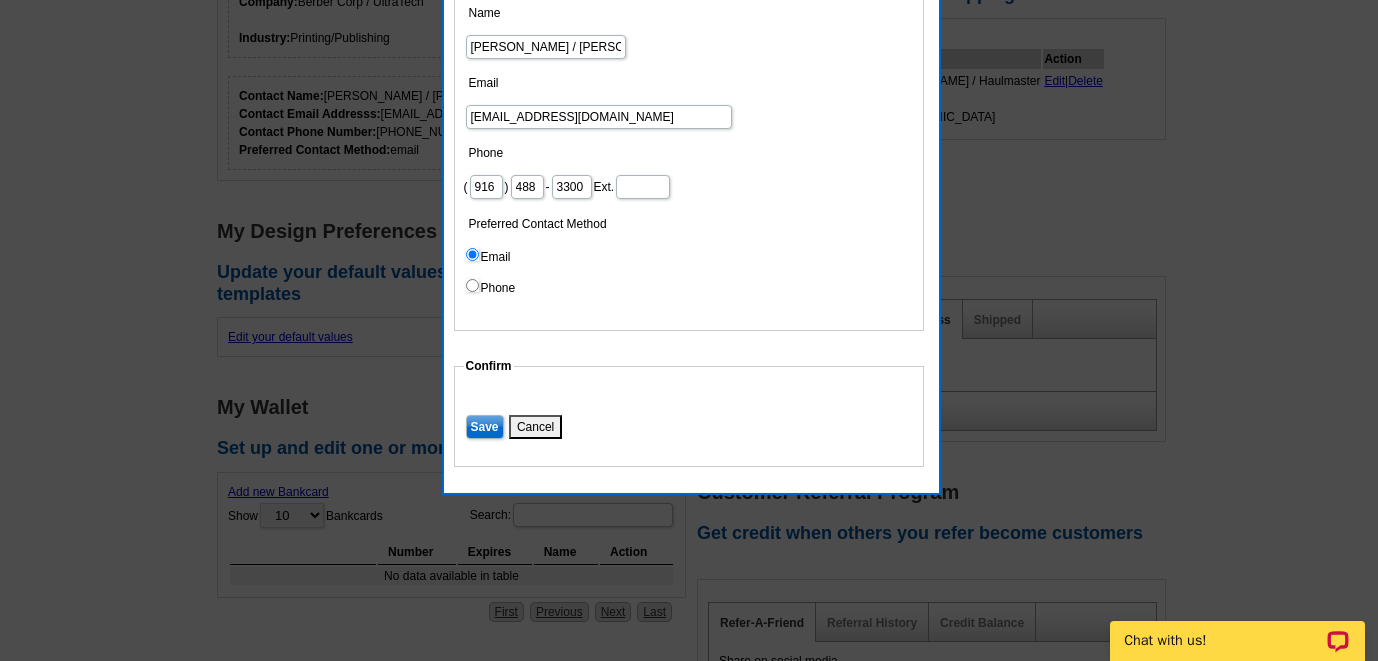 type on "imprinting@berber.com" 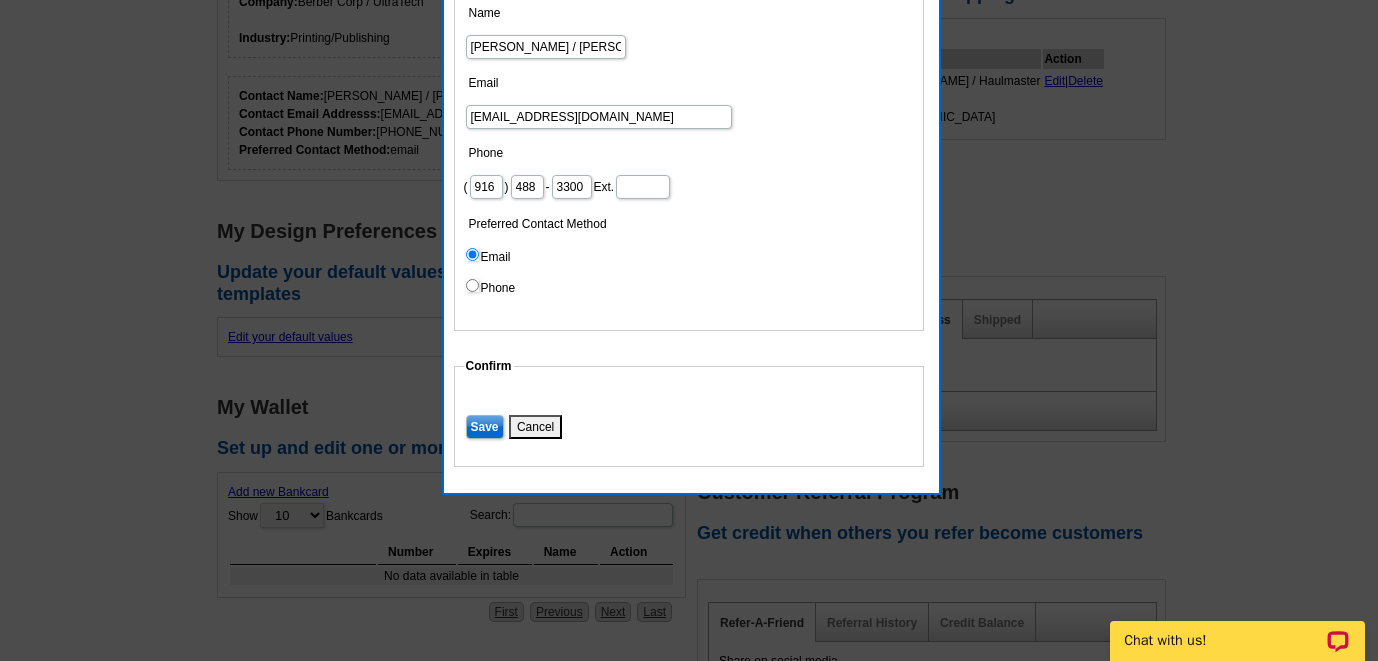 drag, startPoint x: 483, startPoint y: 424, endPoint x: 487, endPoint y: 390, distance: 34.234486 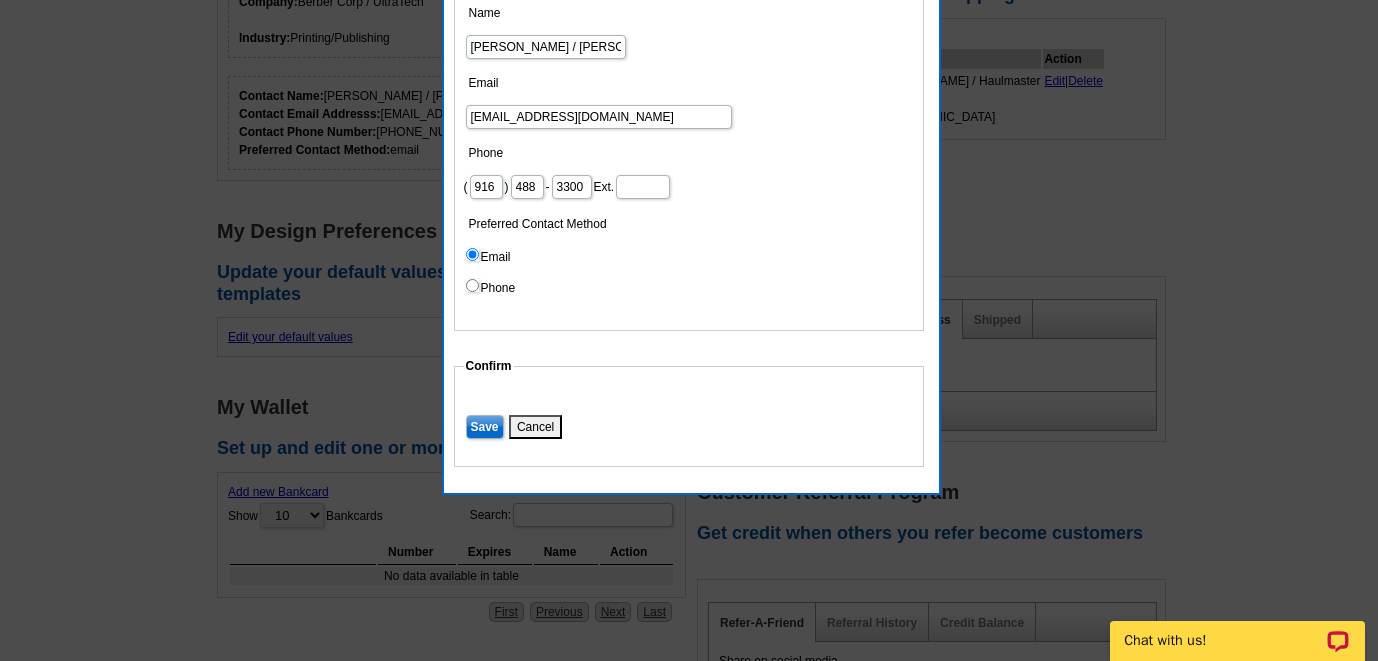 click on "Confirm
Save   Cancel" at bounding box center [689, 412] 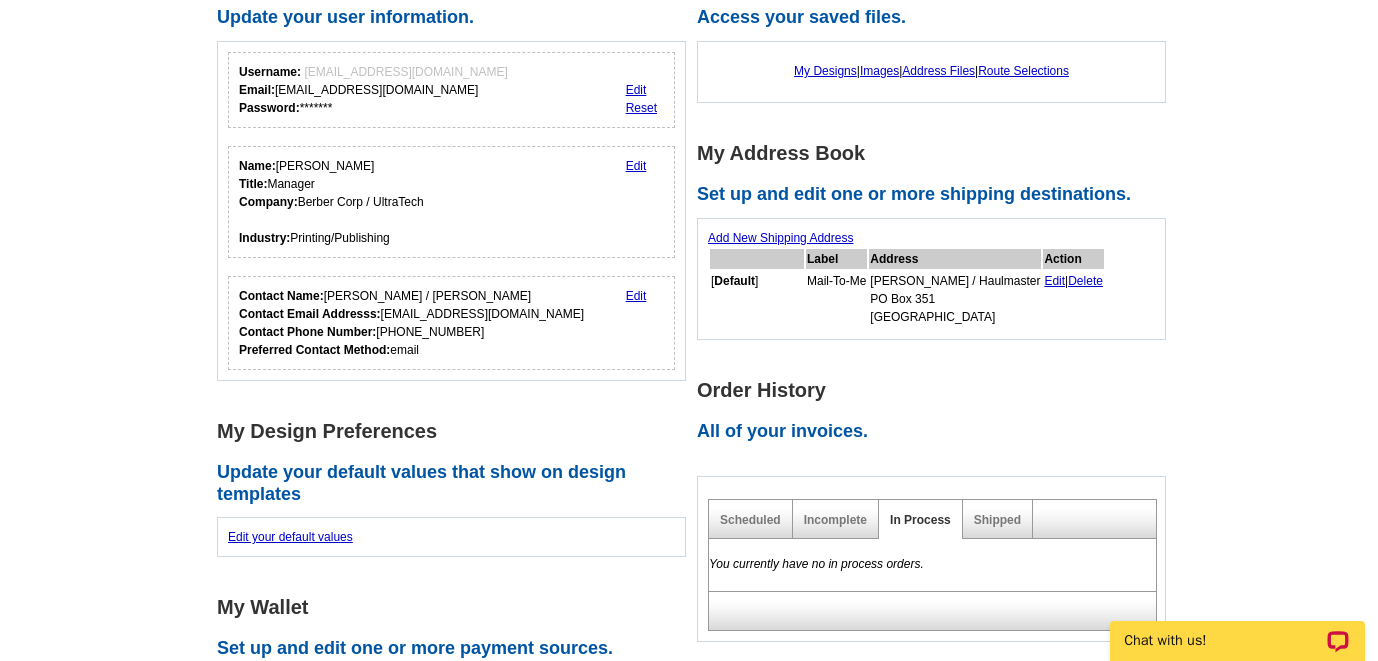 scroll, scrollTop: 0, scrollLeft: 0, axis: both 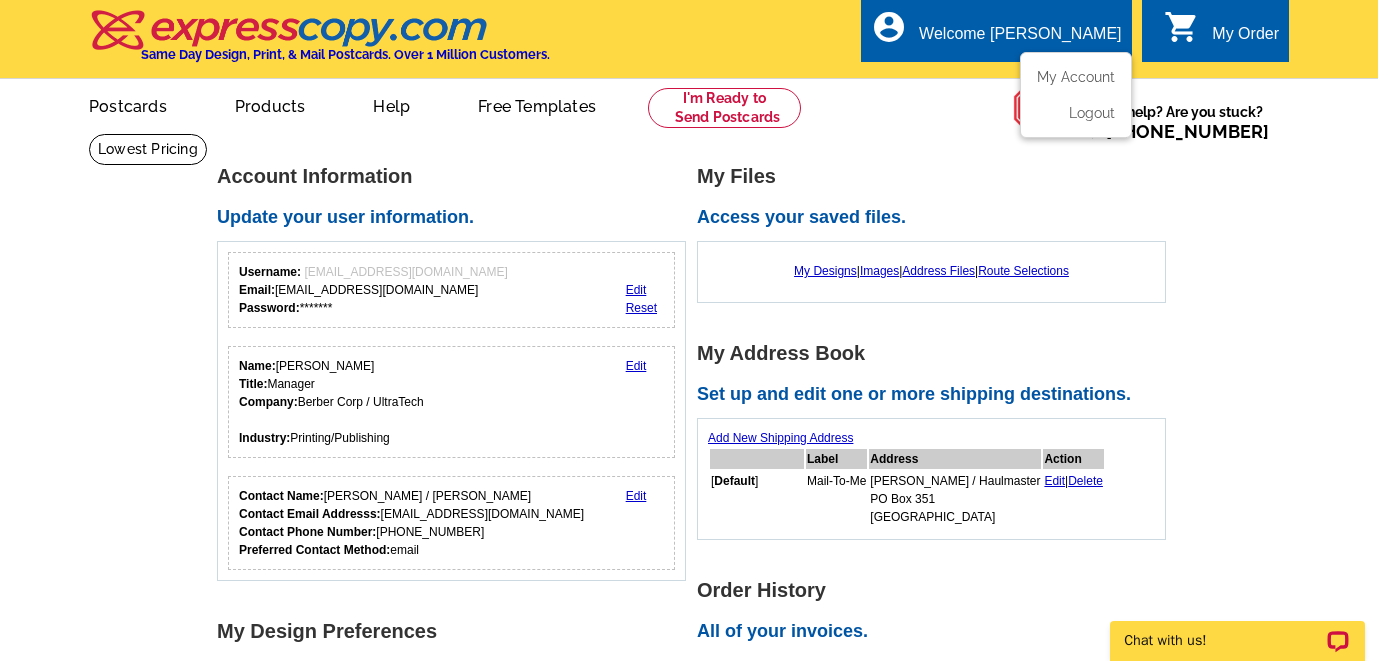click on "Welcome [PERSON_NAME]" at bounding box center (1020, 39) 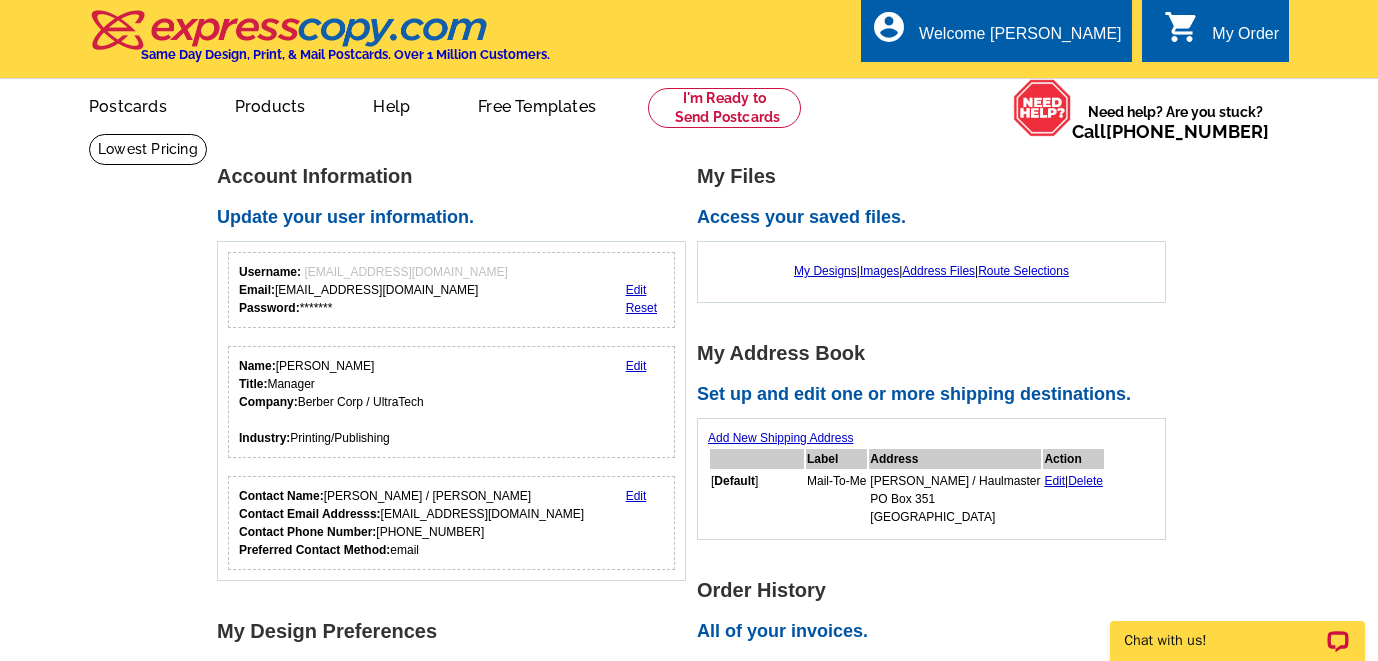 click on "Reset" at bounding box center [641, 308] 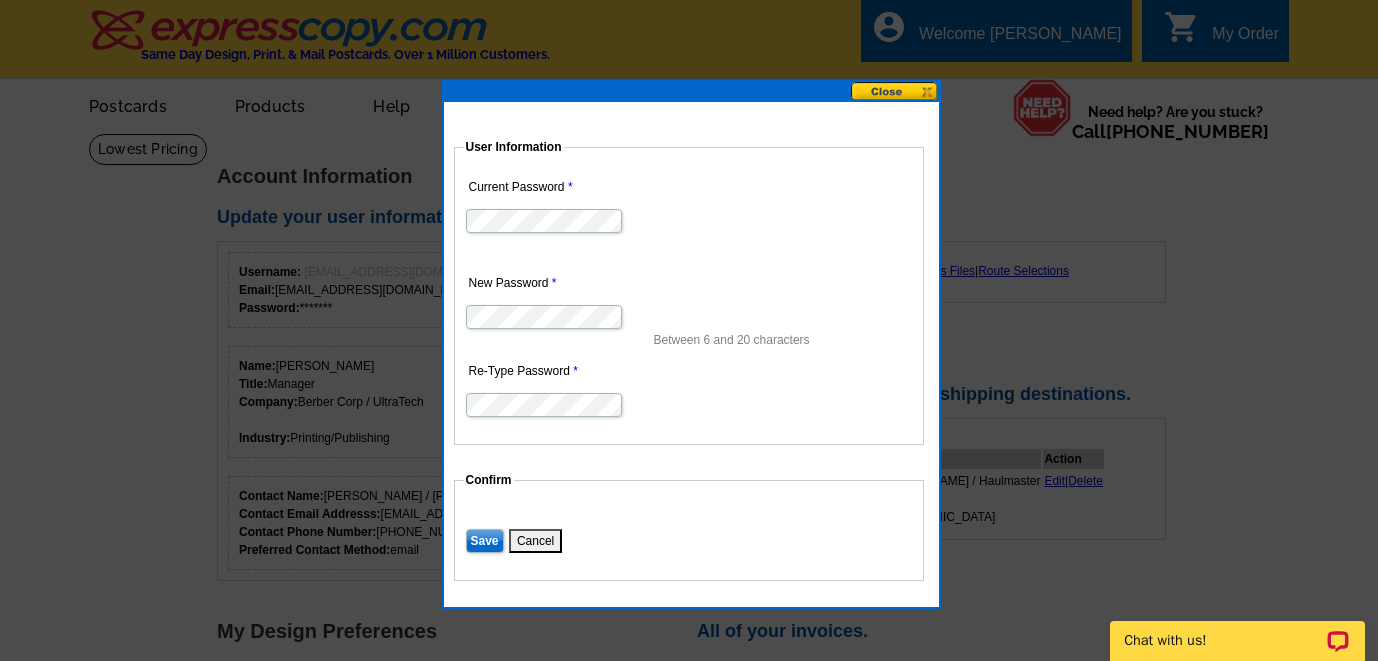 click at bounding box center [691, 92] 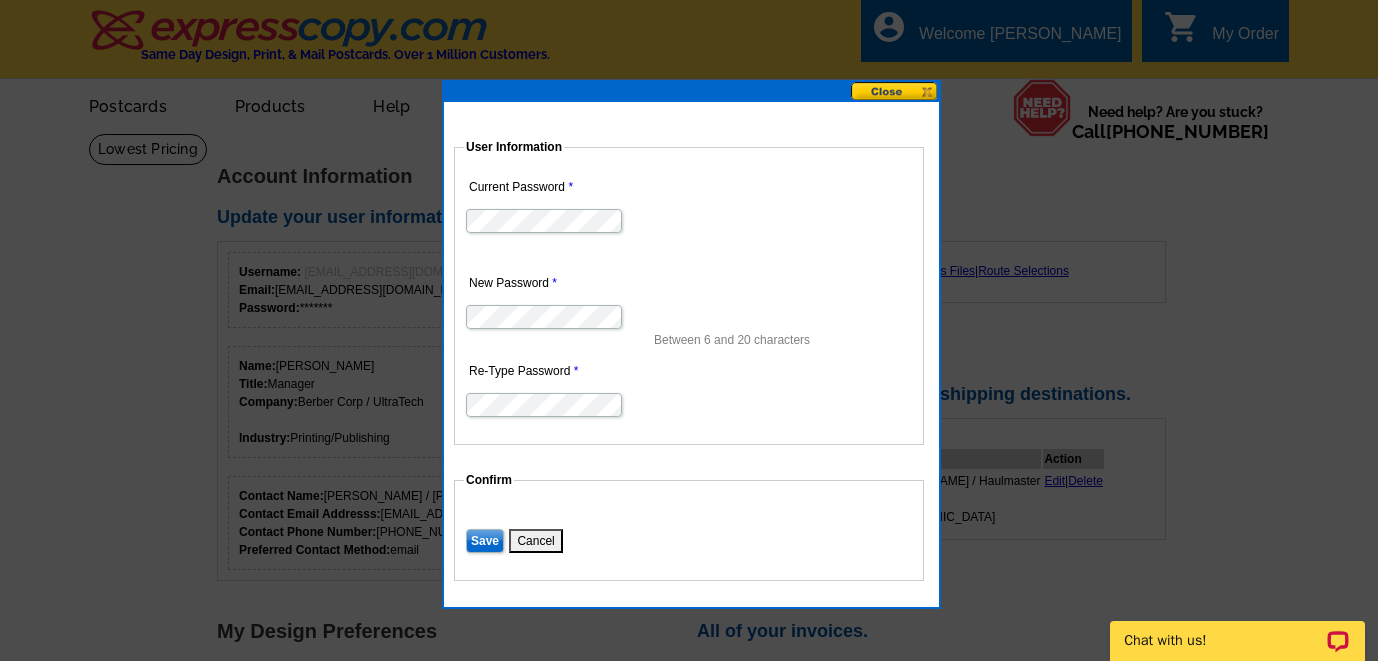 click at bounding box center (689, 403) 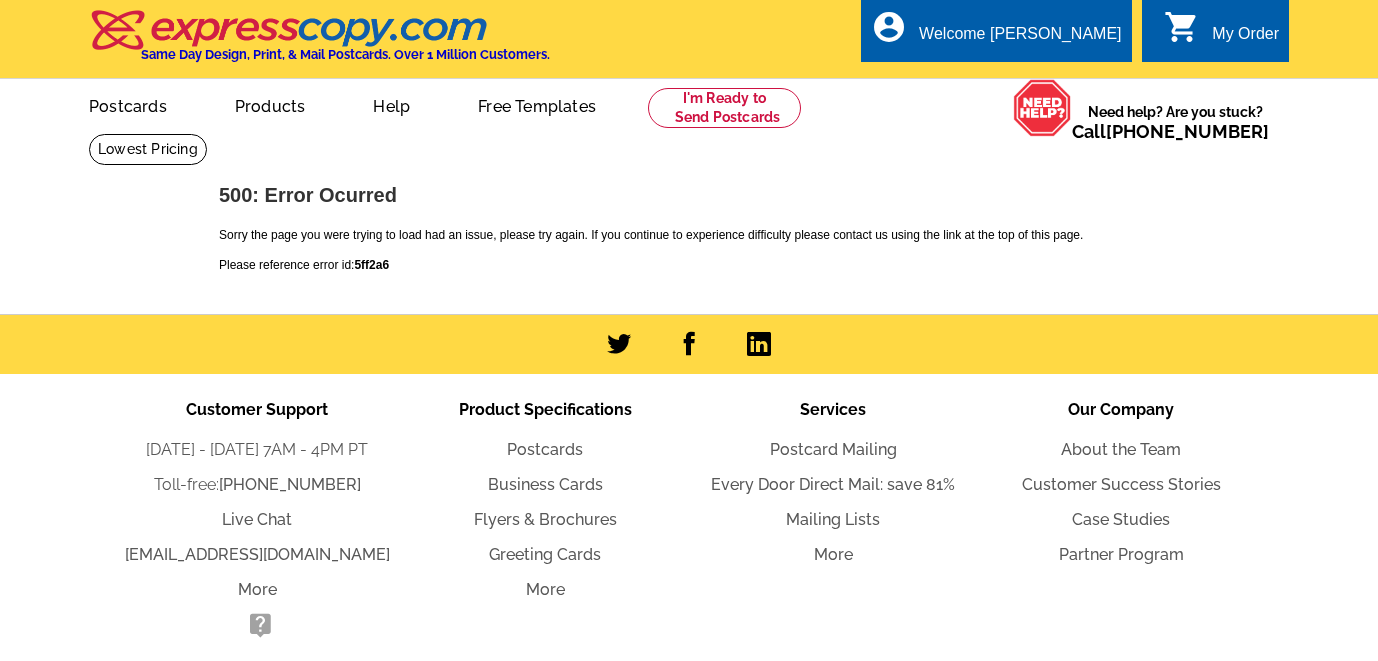 scroll, scrollTop: 0, scrollLeft: 0, axis: both 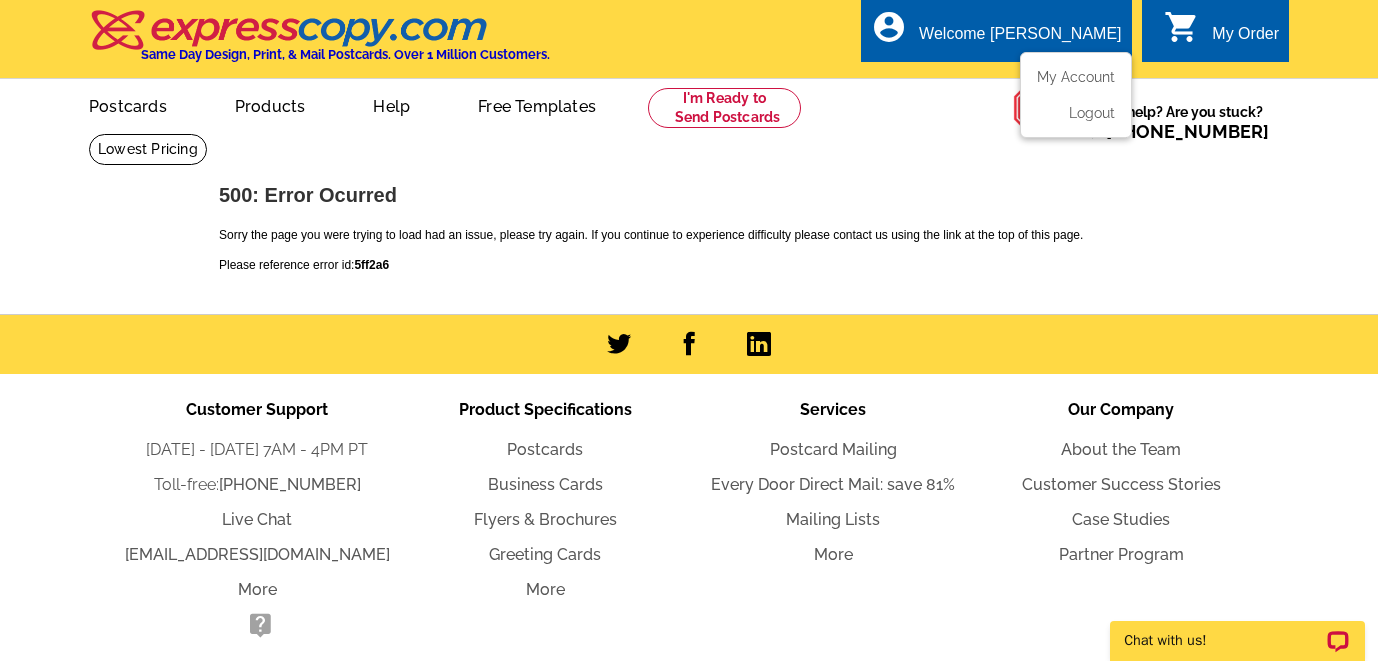 click on "account_circle
Welcome [PERSON_NAME]
My Account Logout" at bounding box center [996, 30] 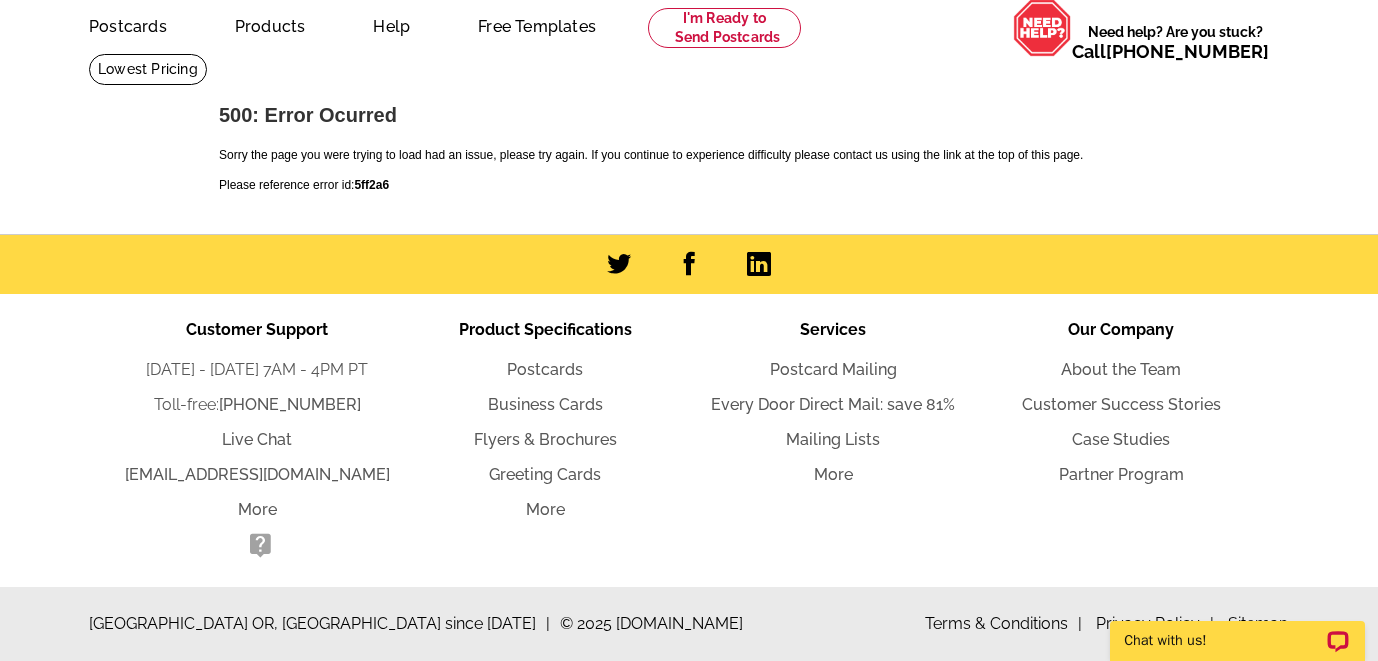 scroll, scrollTop: 0, scrollLeft: 0, axis: both 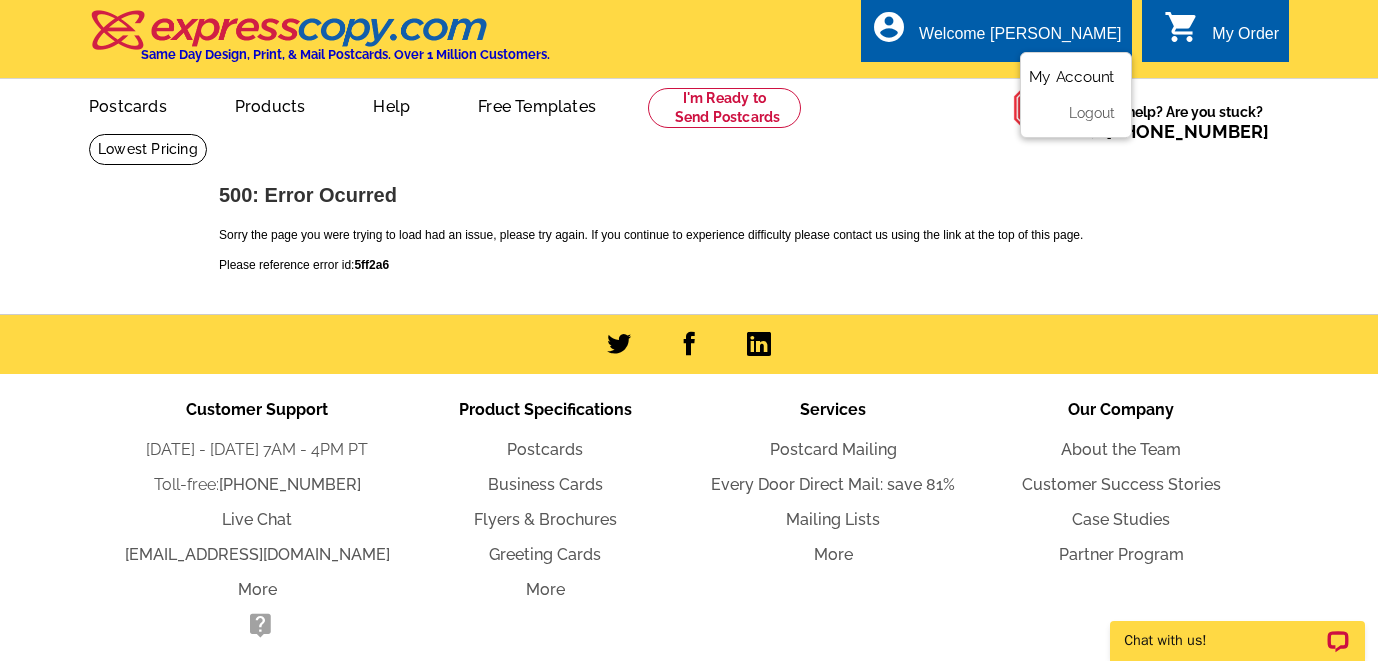 click on "My Account" at bounding box center [1072, 77] 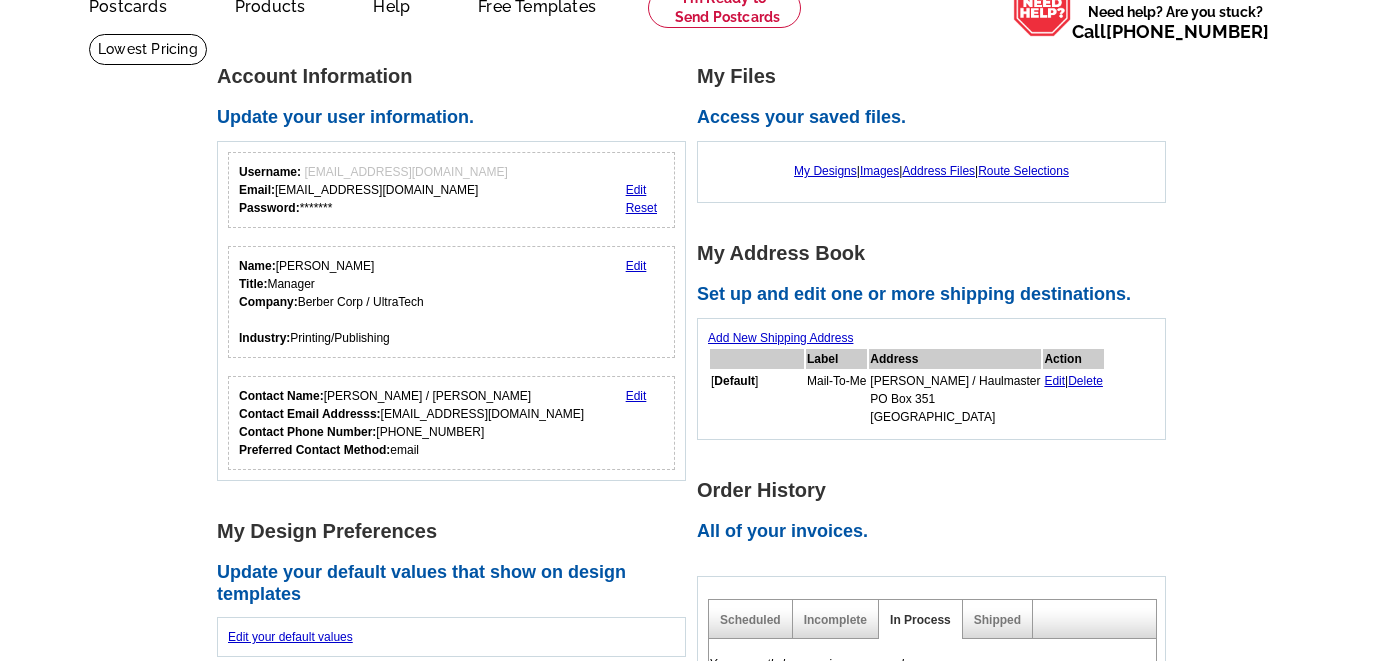 scroll, scrollTop: 200, scrollLeft: 0, axis: vertical 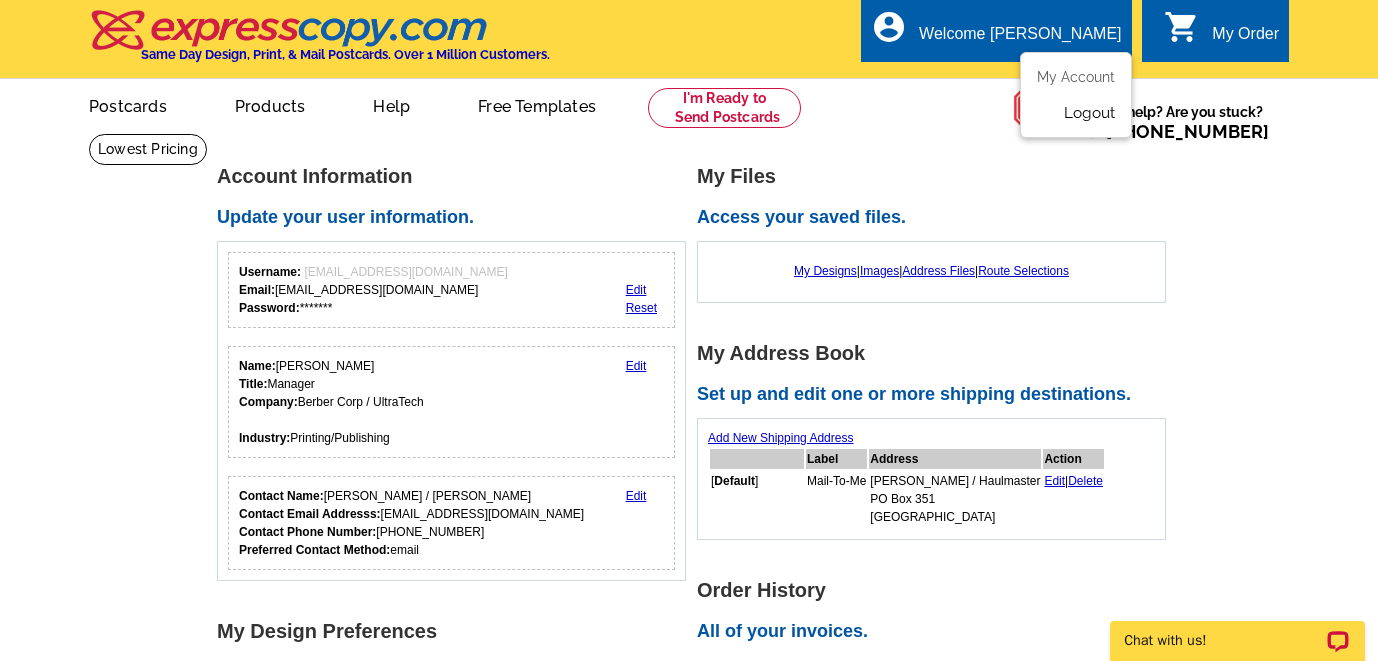 click on "Logout" at bounding box center (1089, 113) 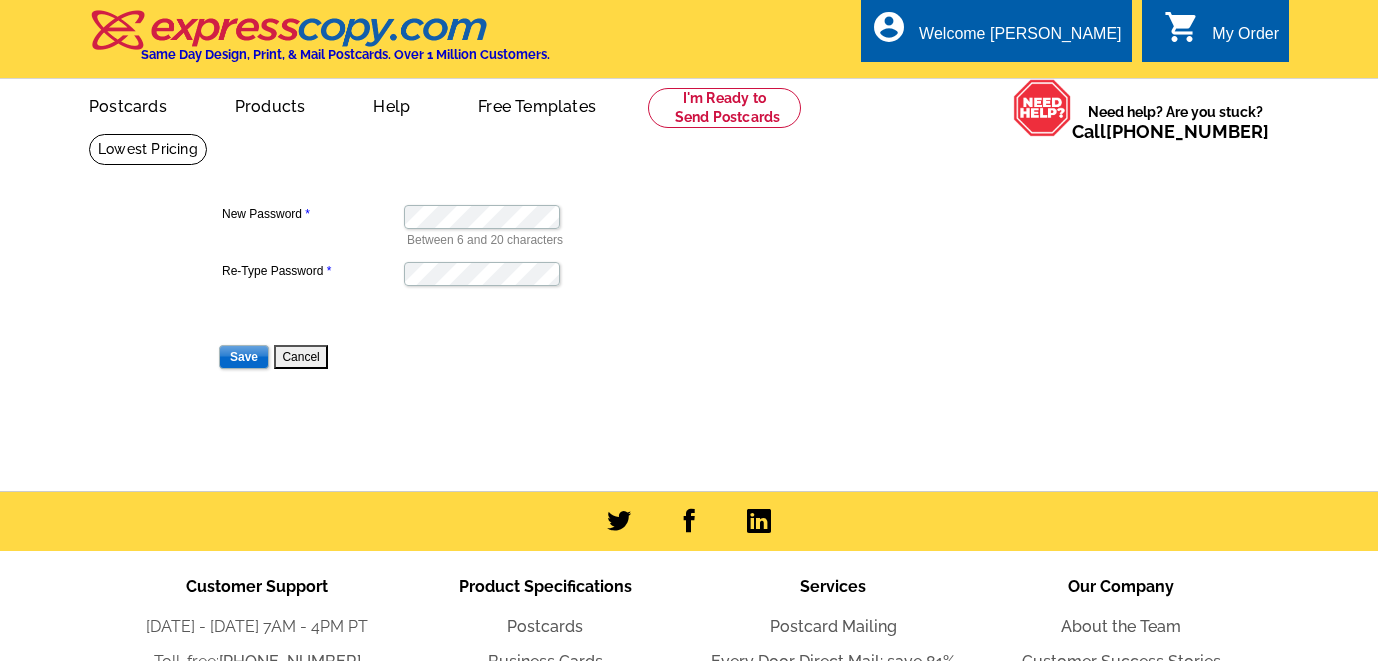 scroll, scrollTop: 0, scrollLeft: 0, axis: both 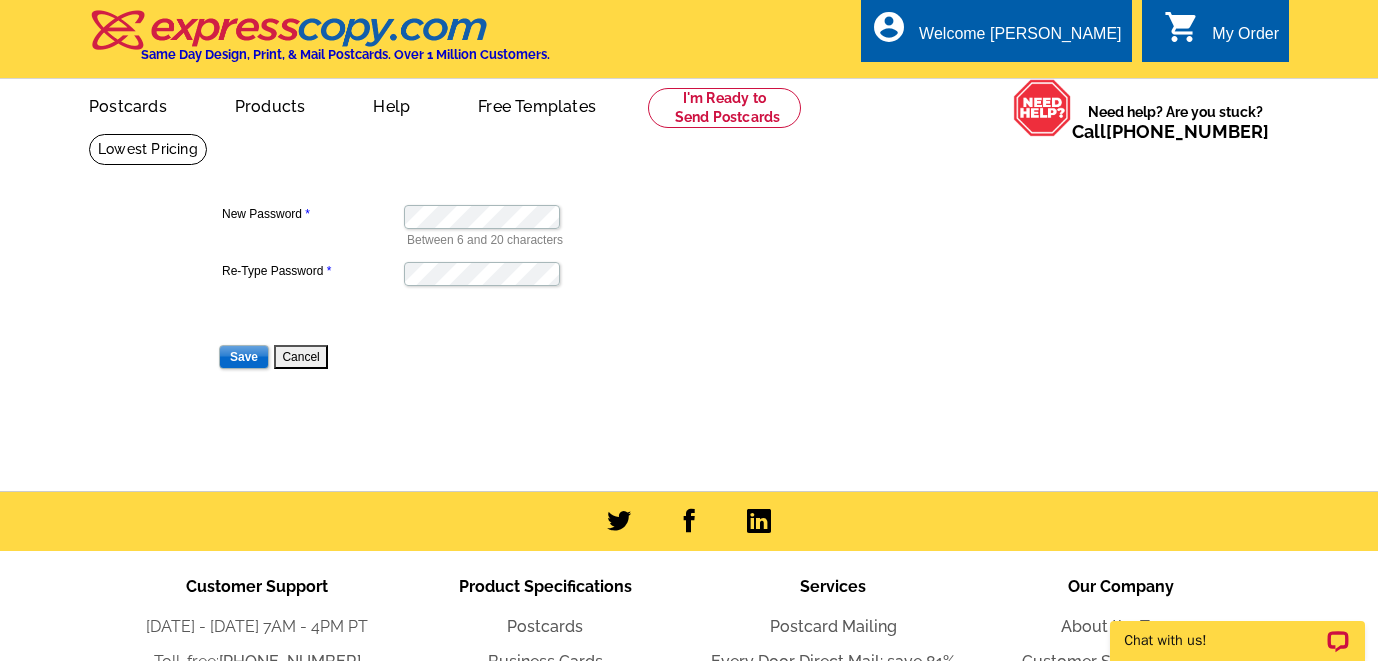click on "New Password
Between 6 and 20 characters
Re-Type Password
Save   Cancel" at bounding box center (689, 312) 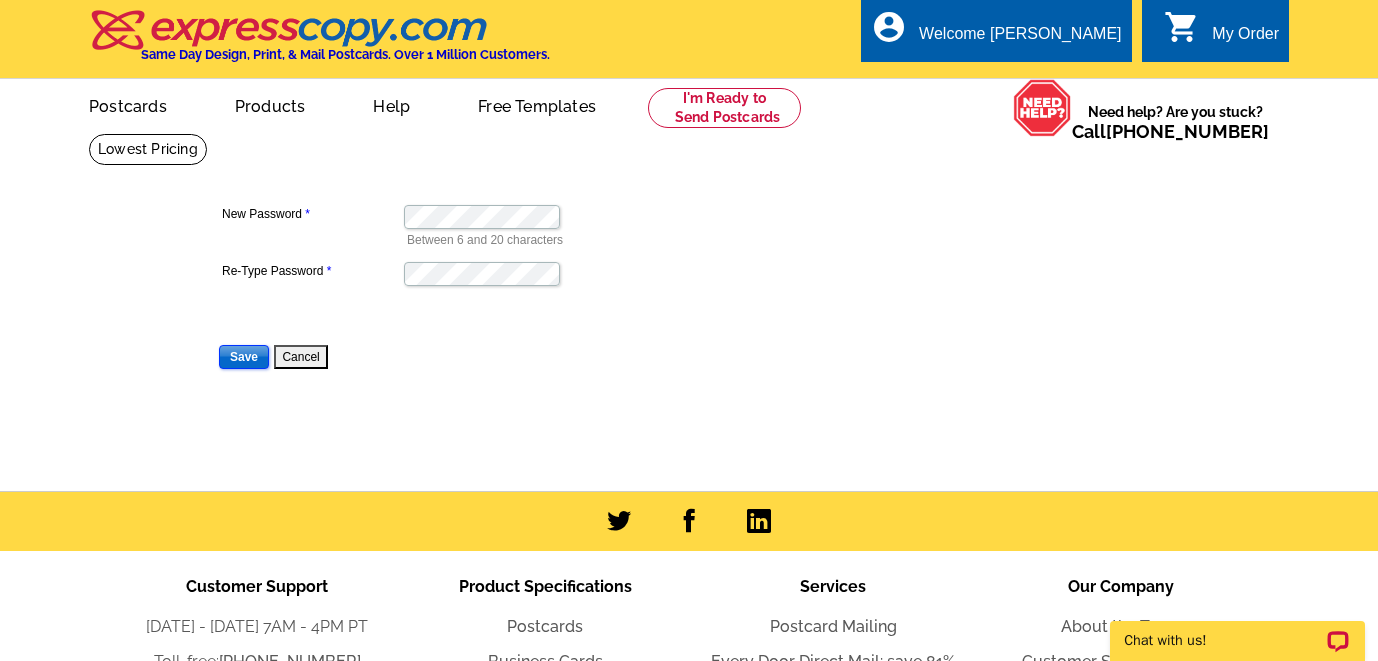 click on "Save" at bounding box center (244, 357) 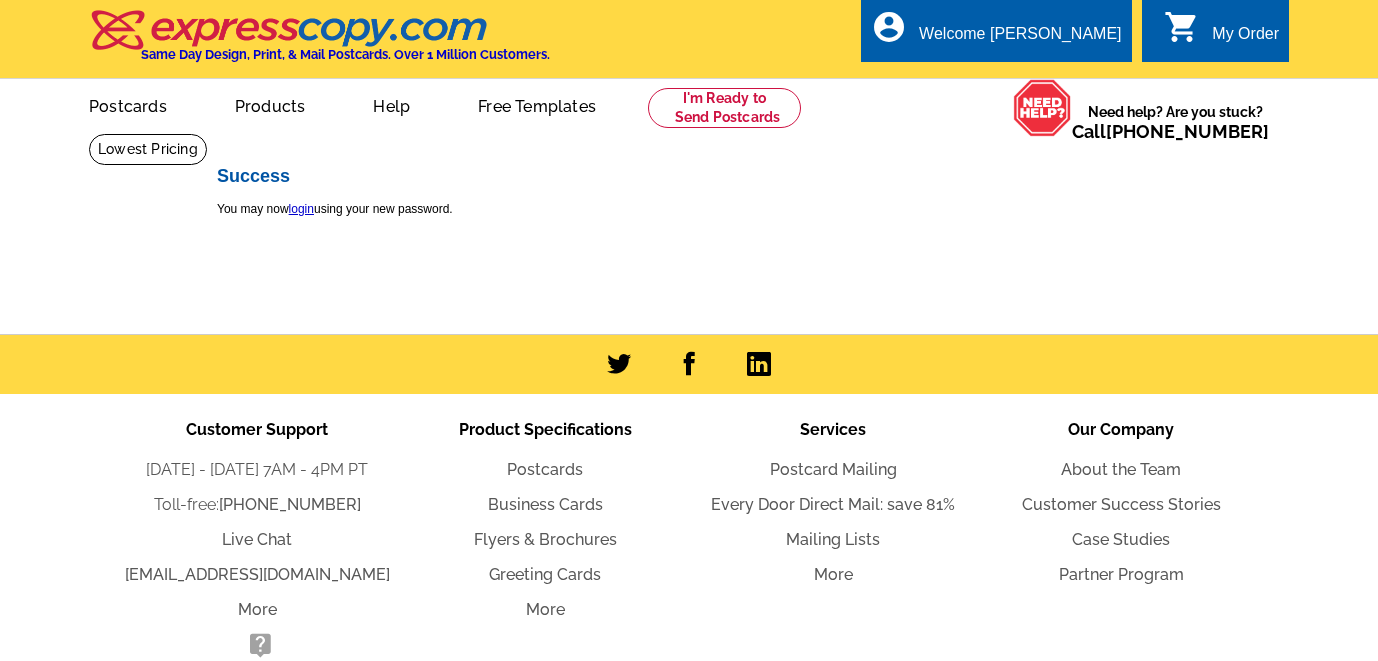 scroll, scrollTop: 0, scrollLeft: 0, axis: both 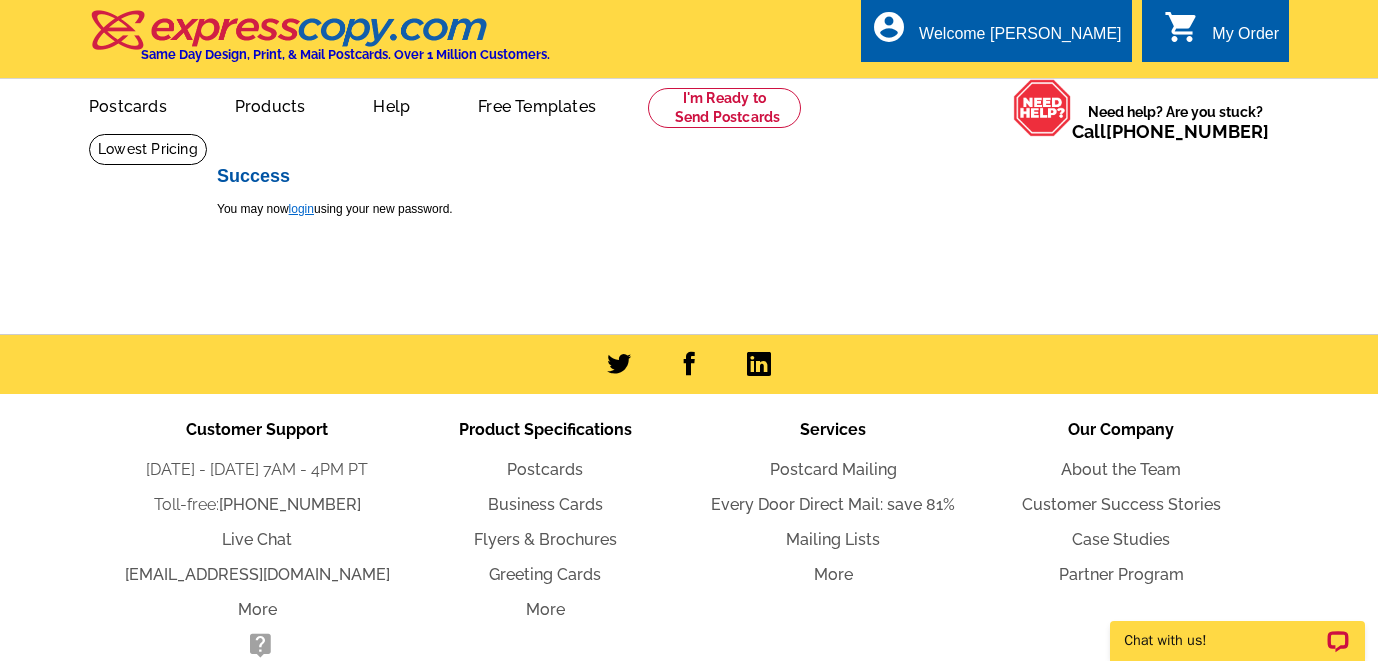 click on "login" at bounding box center (301, 209) 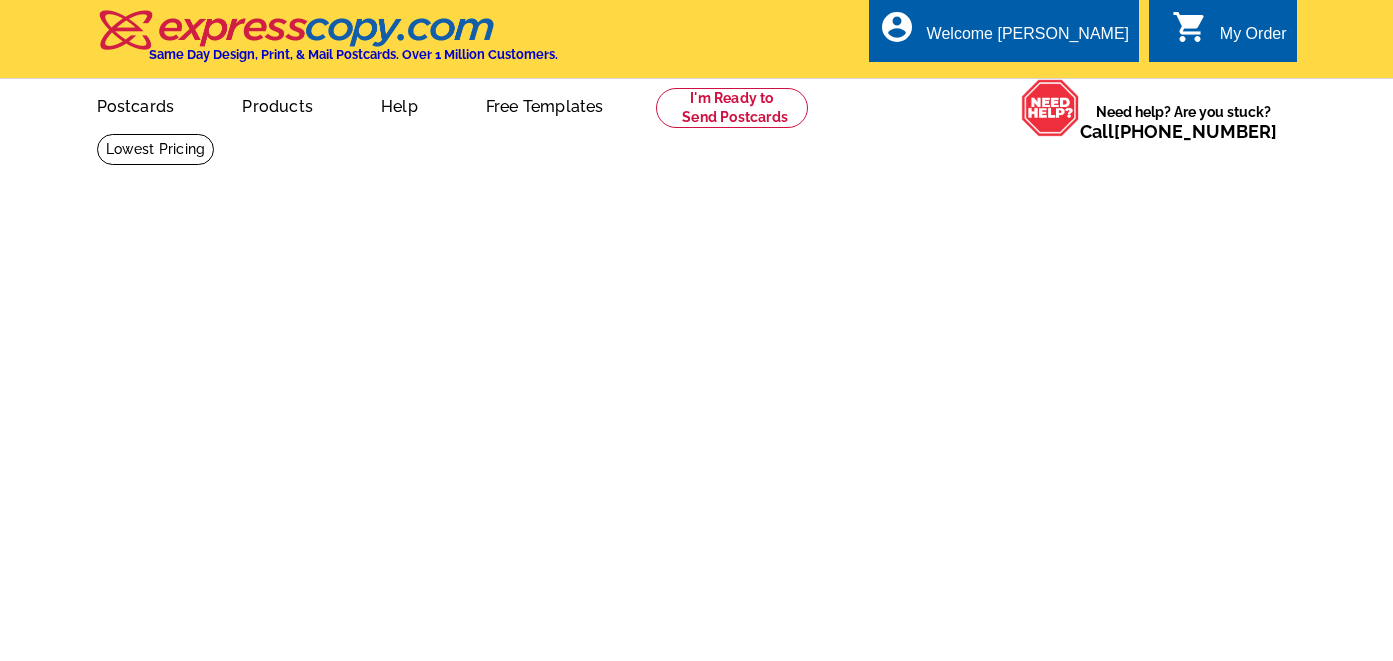 scroll, scrollTop: 0, scrollLeft: 0, axis: both 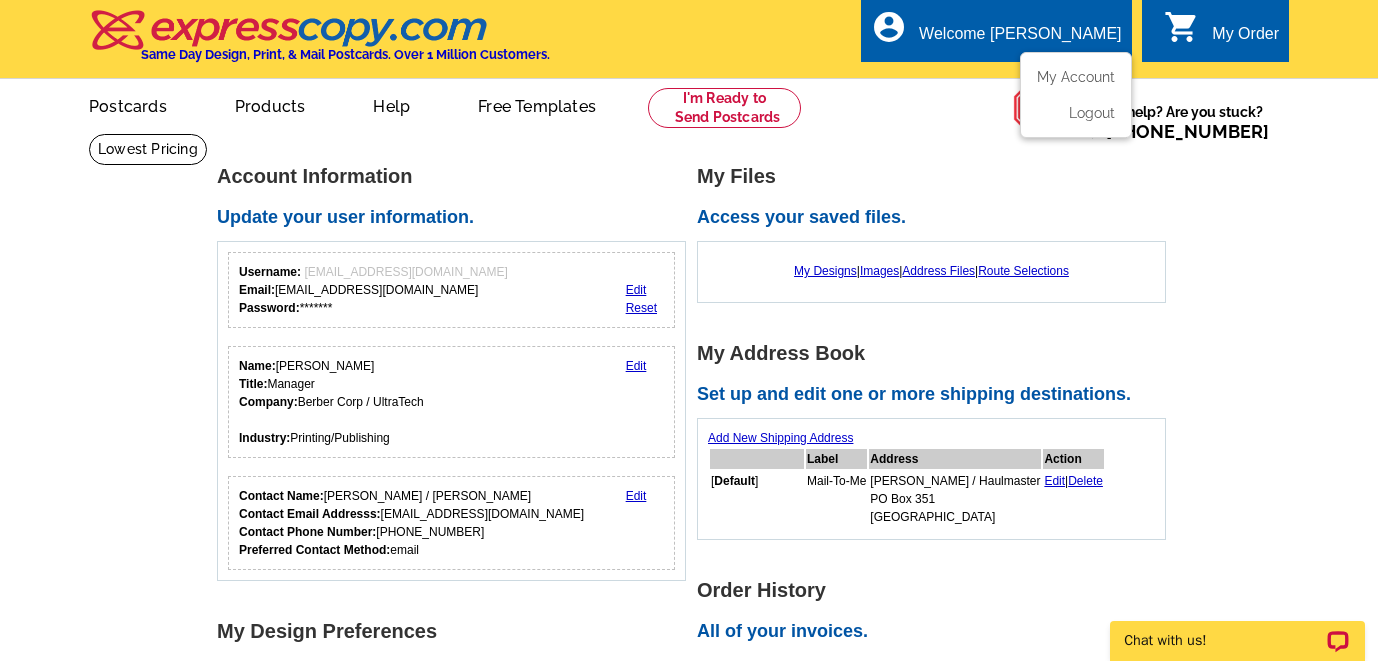 click on "Logout" at bounding box center [1076, 108] 